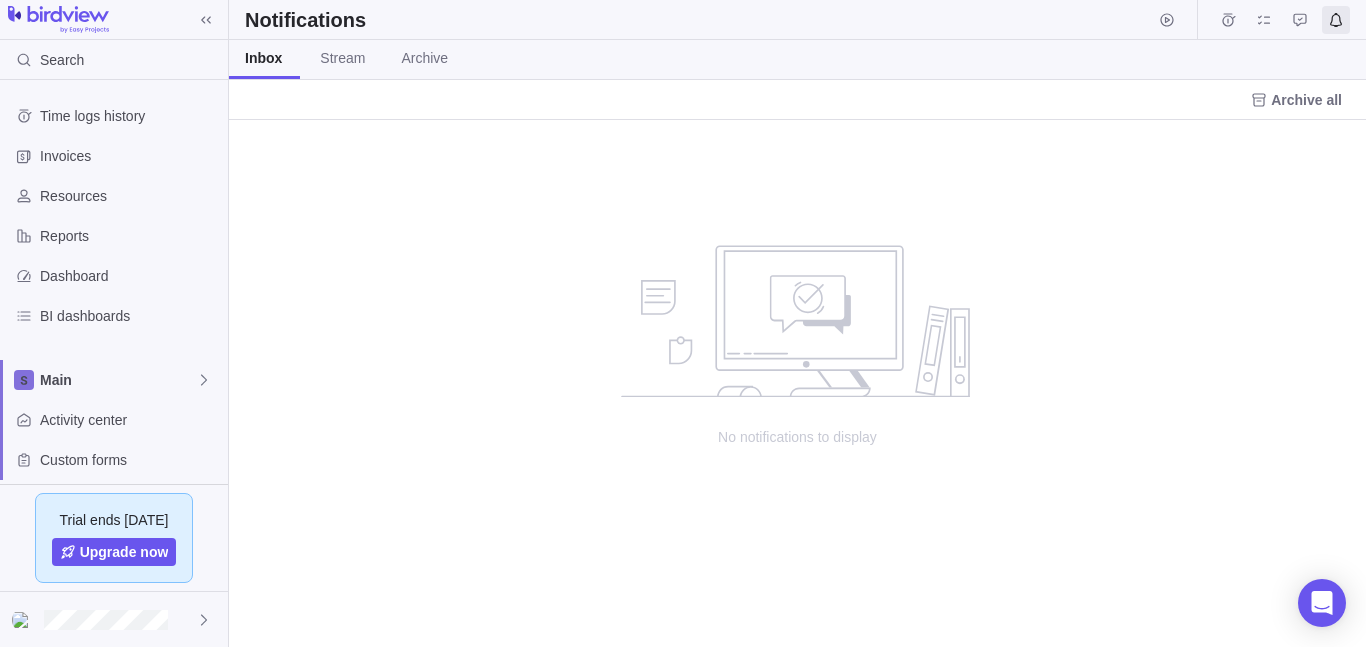 scroll, scrollTop: 0, scrollLeft: 0, axis: both 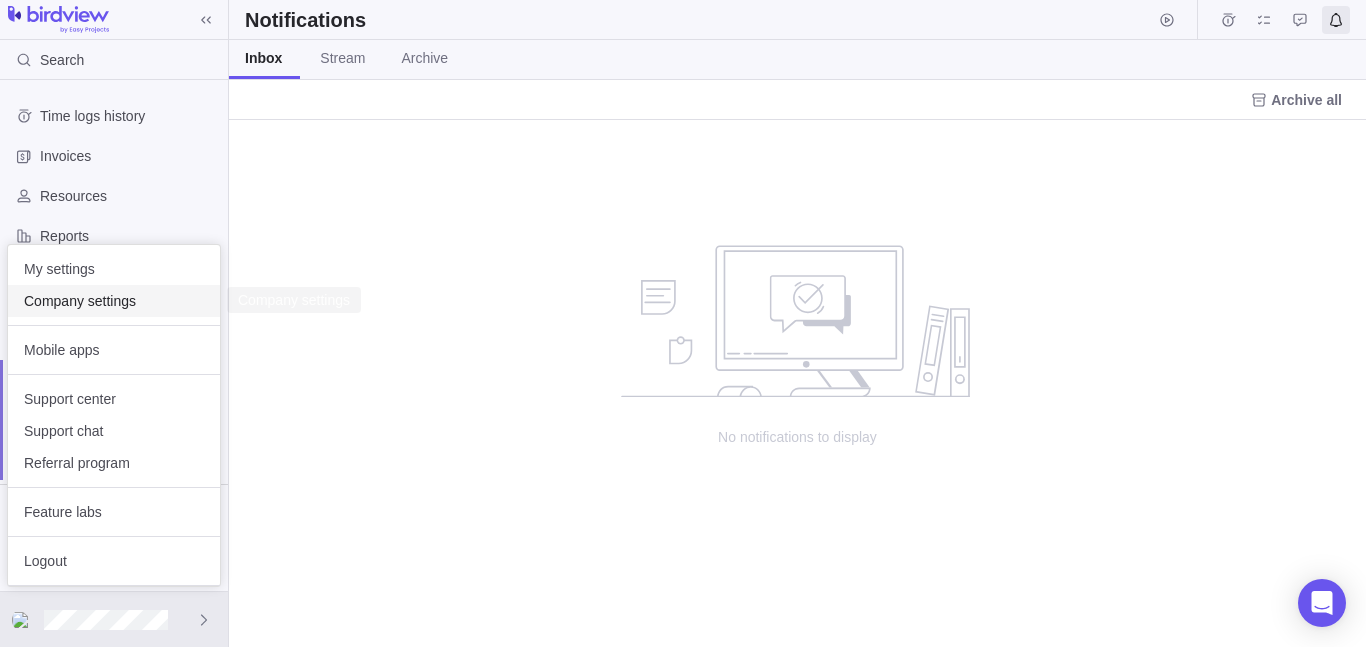 click on "Company settings" at bounding box center [114, 301] 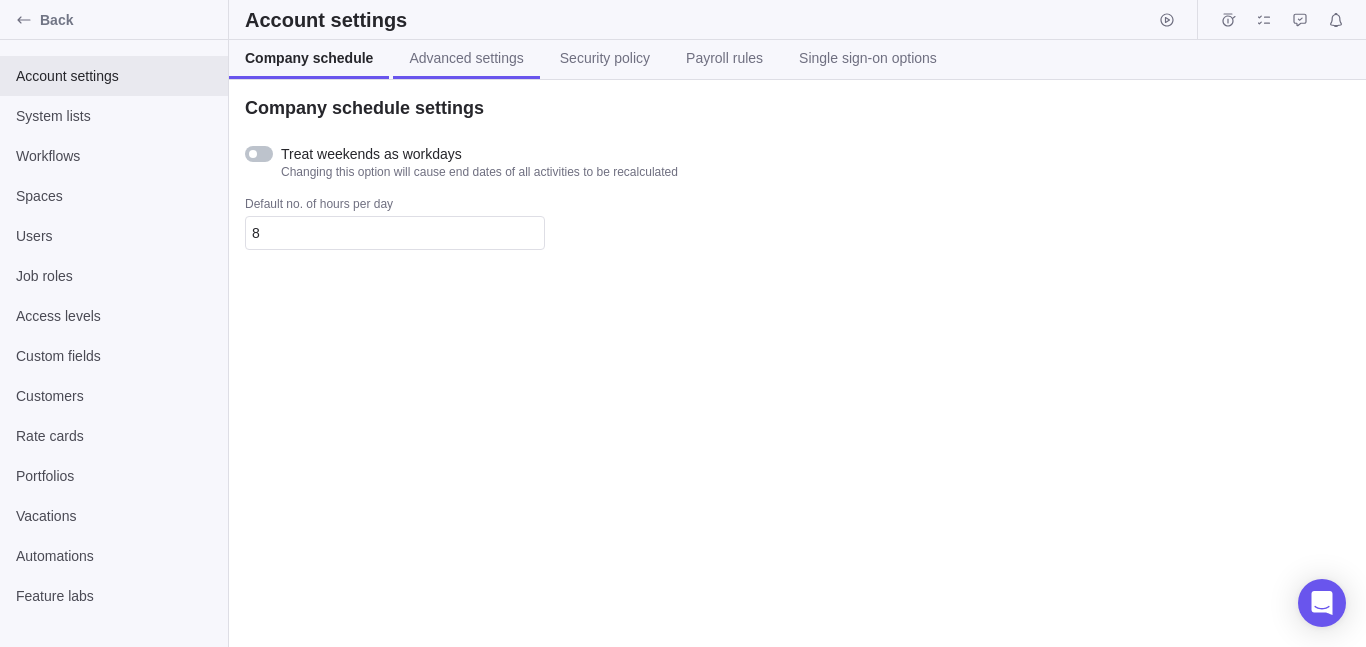 click on "Advanced settings" at bounding box center [466, 58] 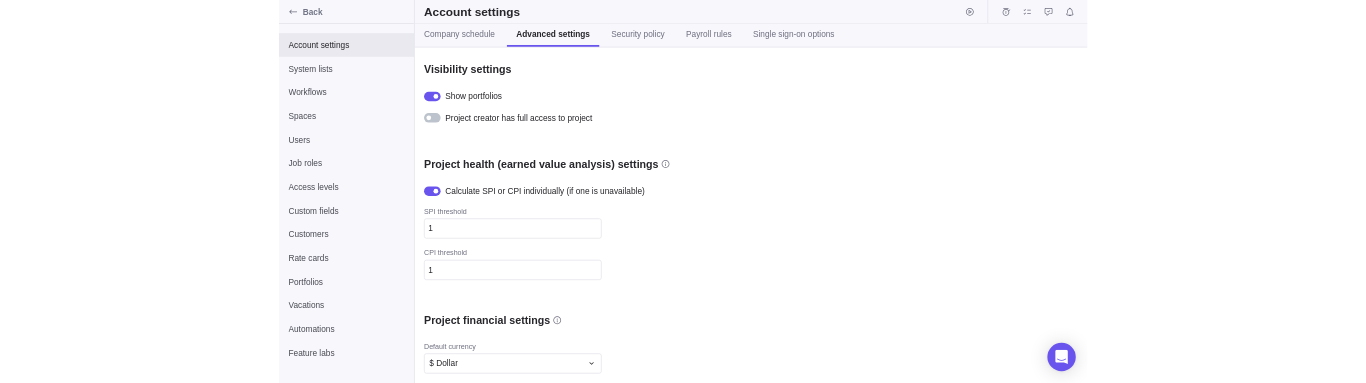 scroll, scrollTop: 0, scrollLeft: 0, axis: both 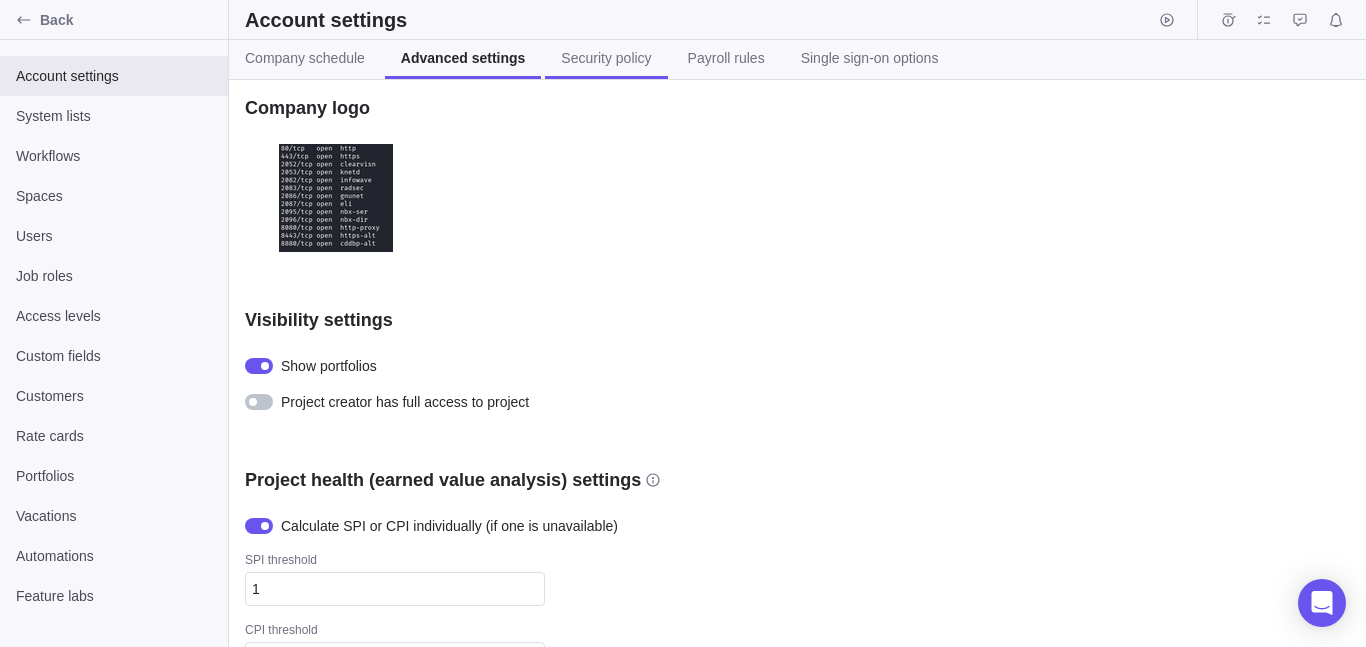 click on "Security policy" at bounding box center (606, 59) 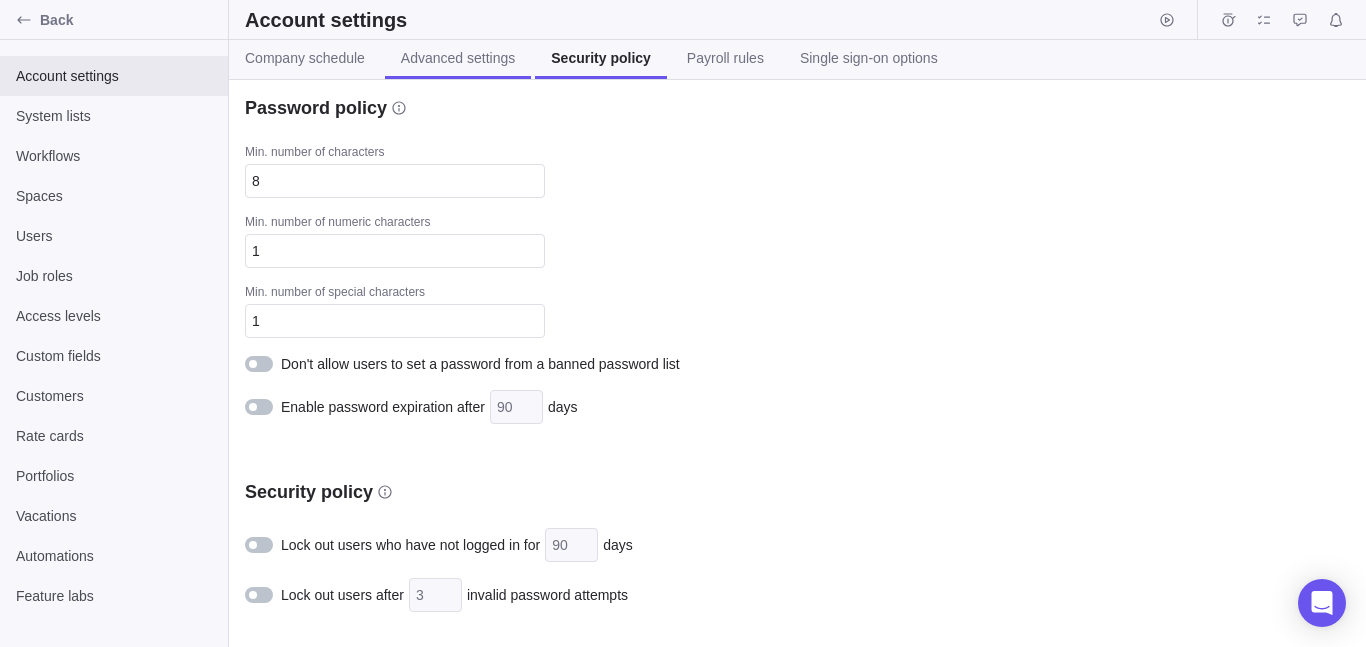 click on "Advanced settings" at bounding box center [458, 59] 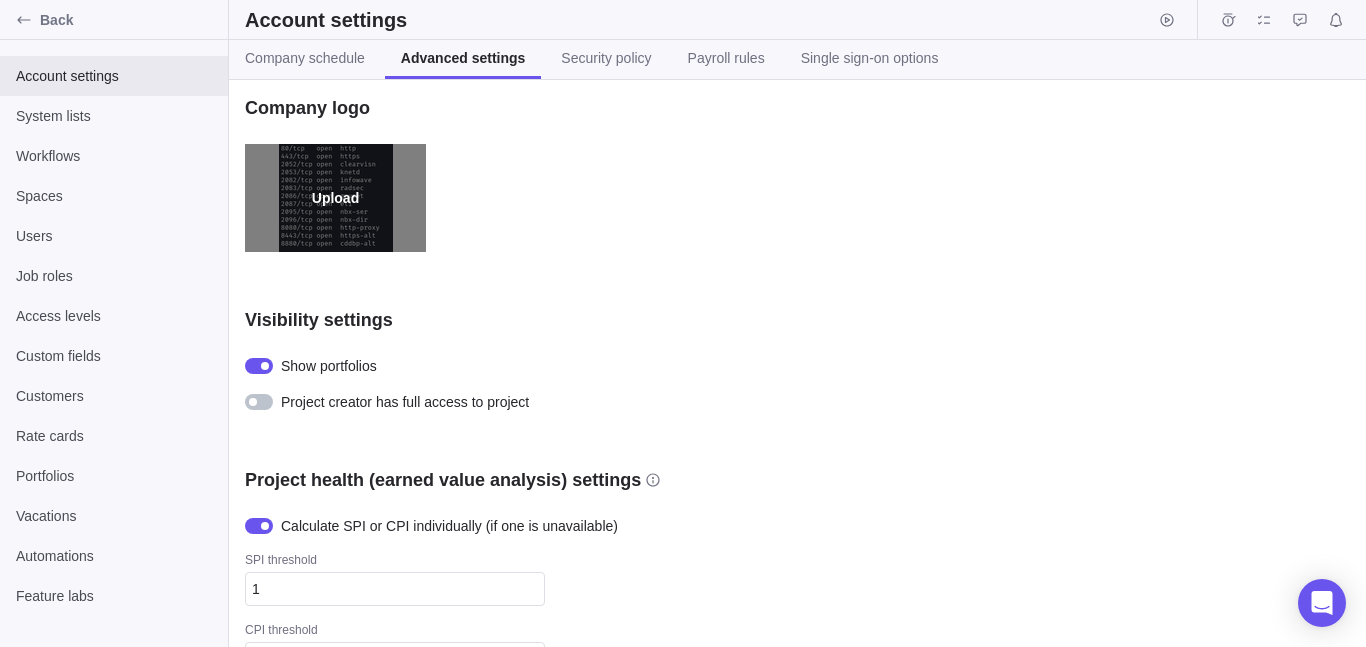 click on "Upload" at bounding box center [335, 198] 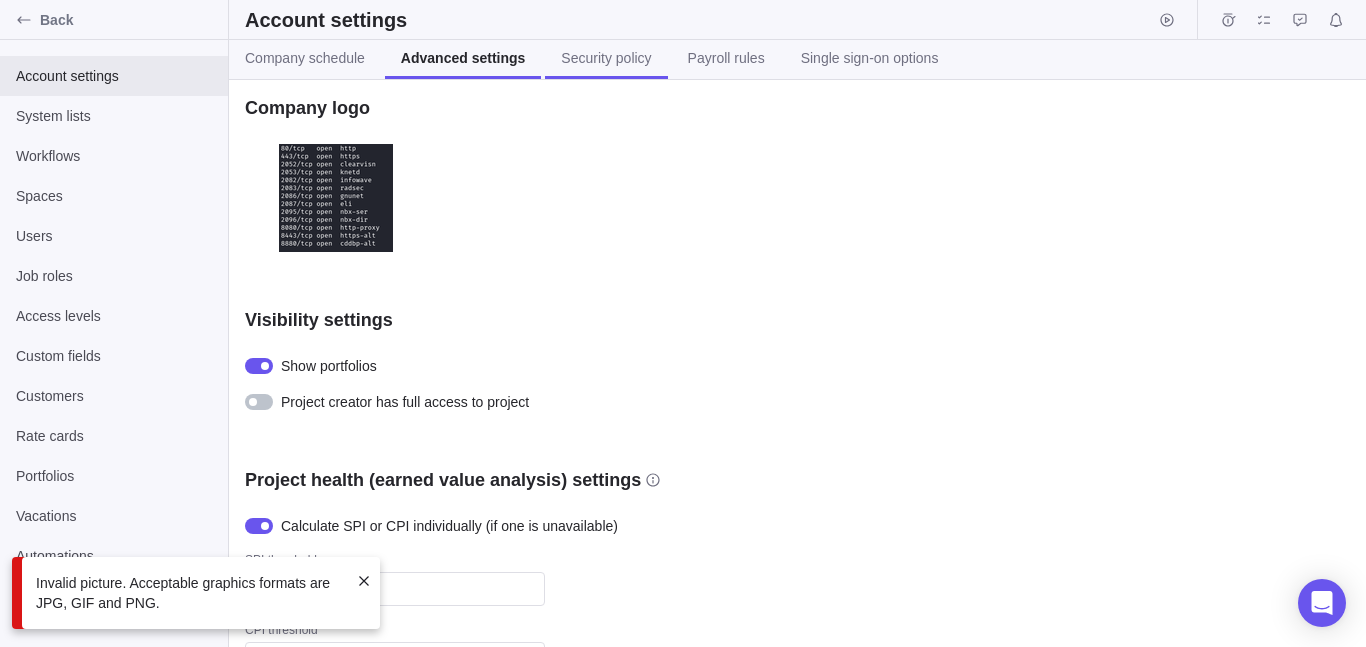 click on "Security policy" at bounding box center [606, 58] 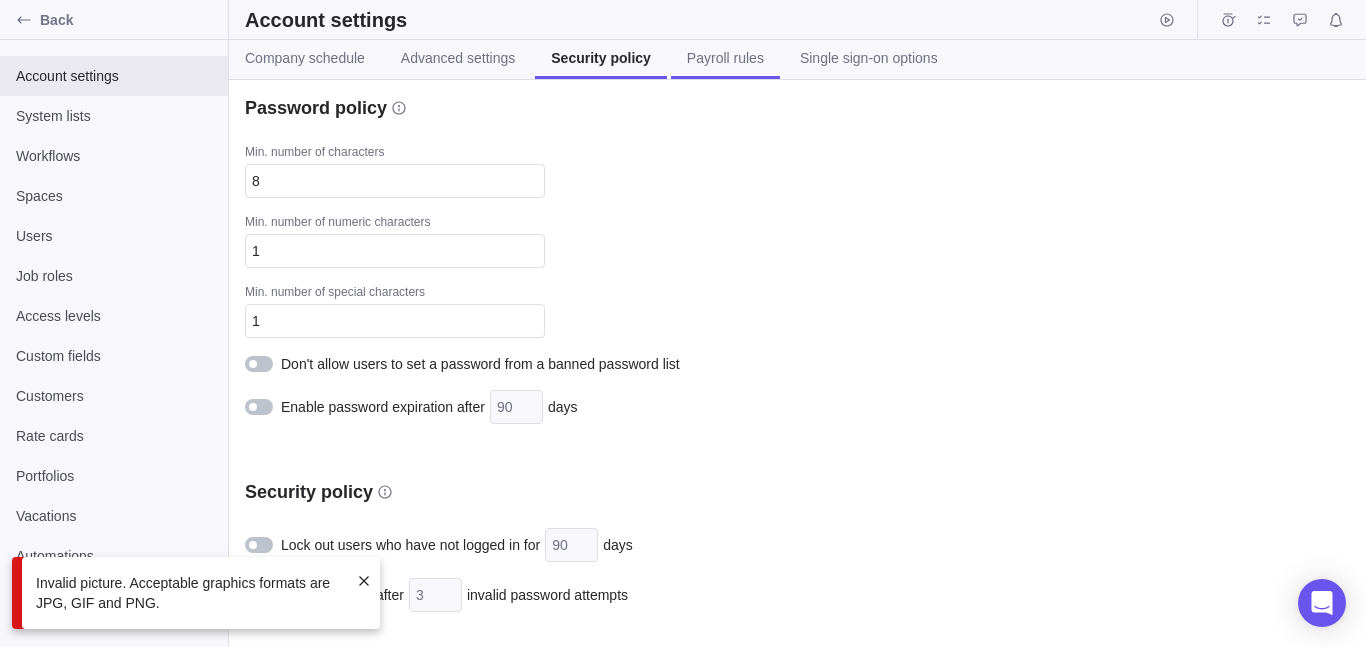 click on "Payroll rules" at bounding box center (725, 58) 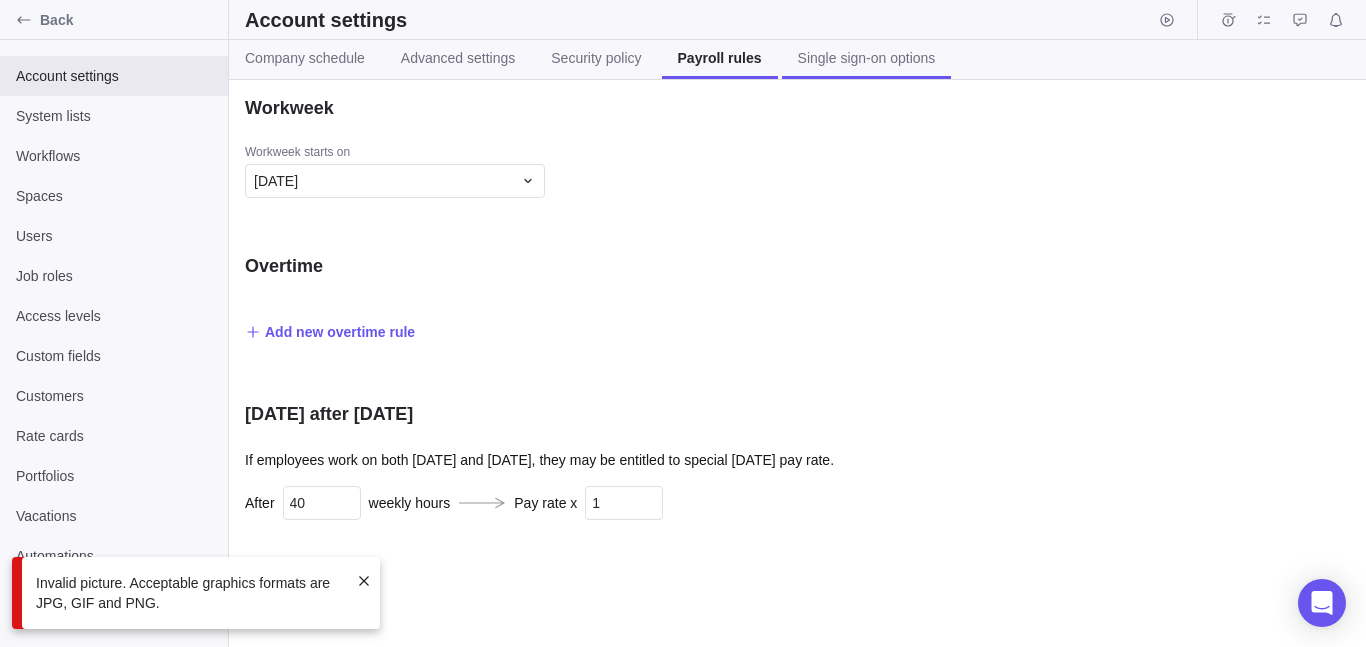 click on "Single sign-on options" at bounding box center [867, 59] 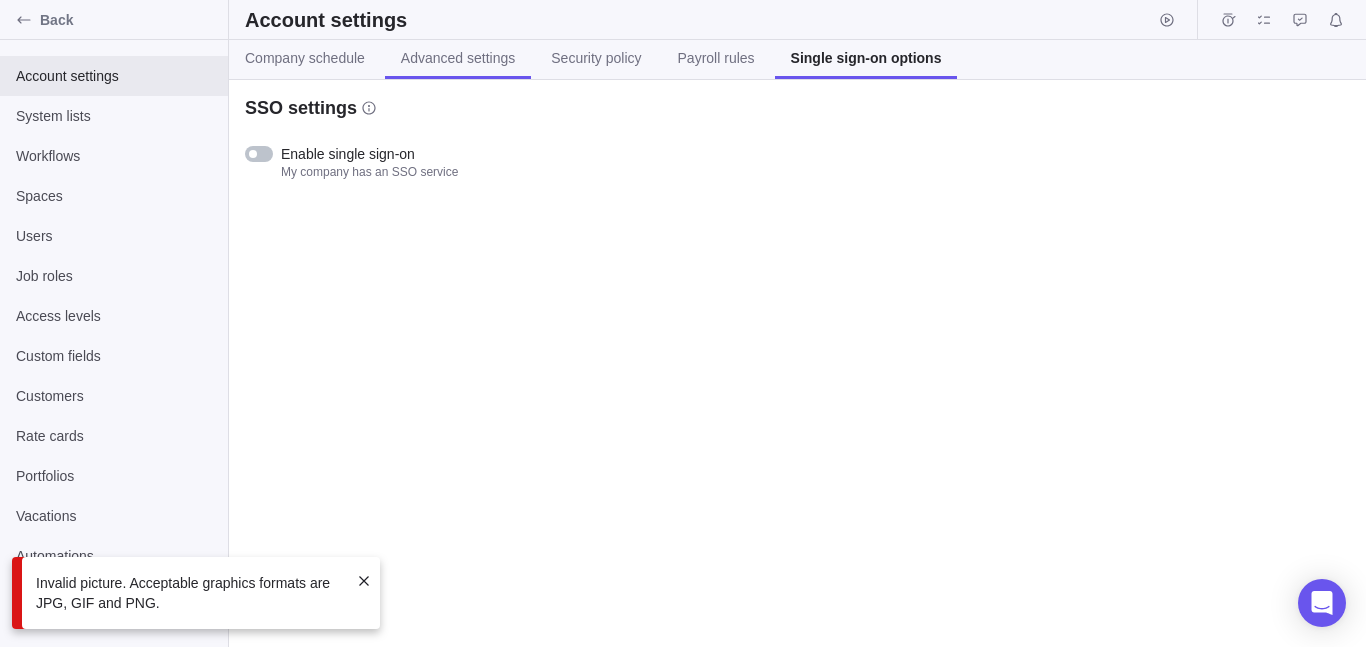 click on "Advanced settings" at bounding box center (458, 58) 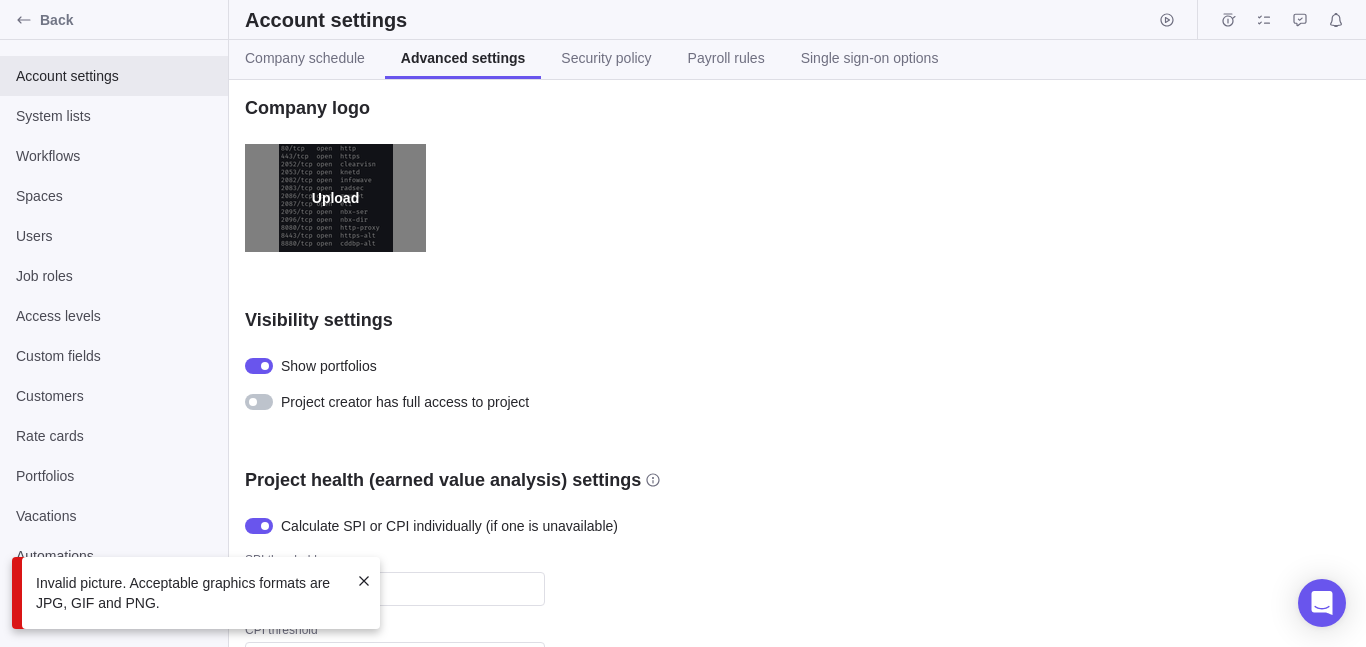 click on "Upload" at bounding box center (335, 198) 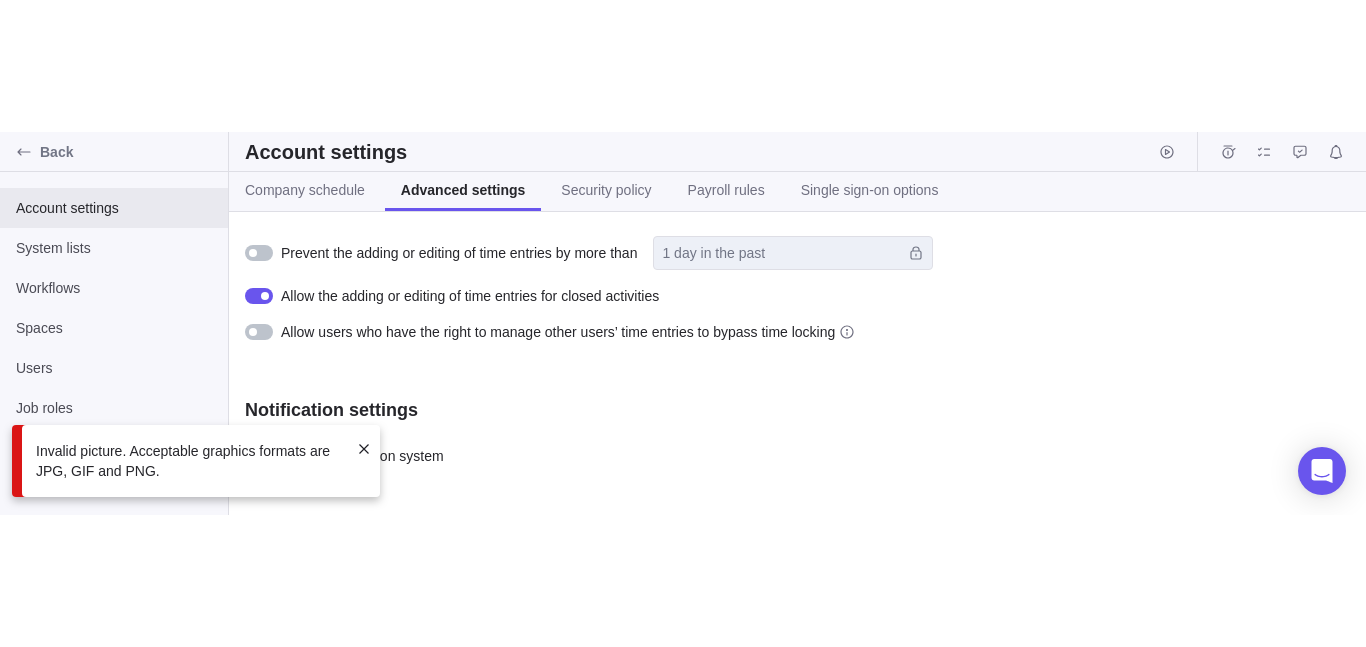 scroll, scrollTop: 1125, scrollLeft: 0, axis: vertical 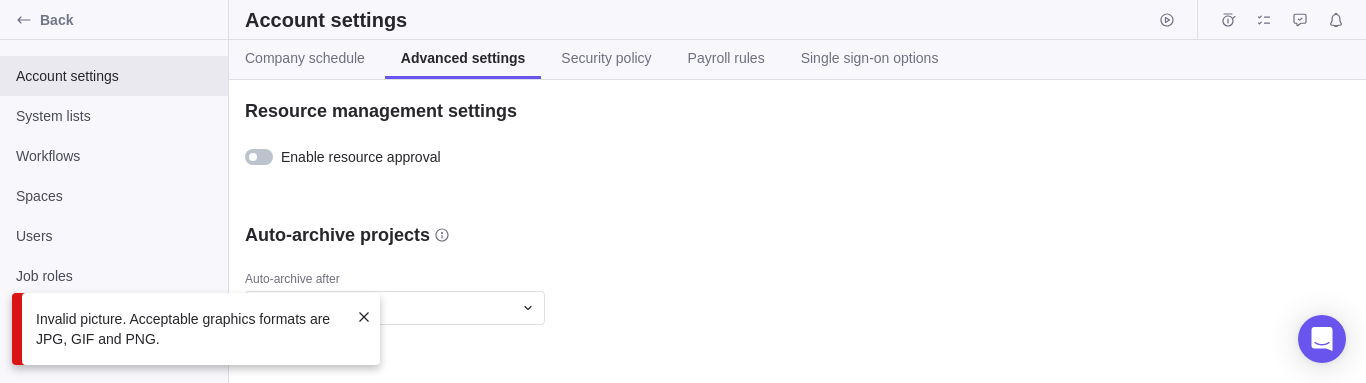 click at bounding box center (364, 317) 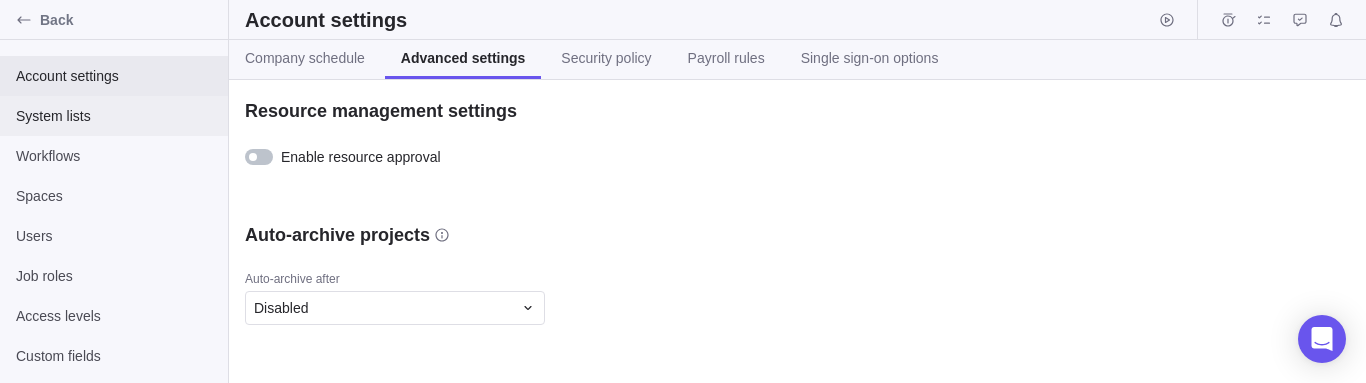 click on "System lists" at bounding box center (114, 116) 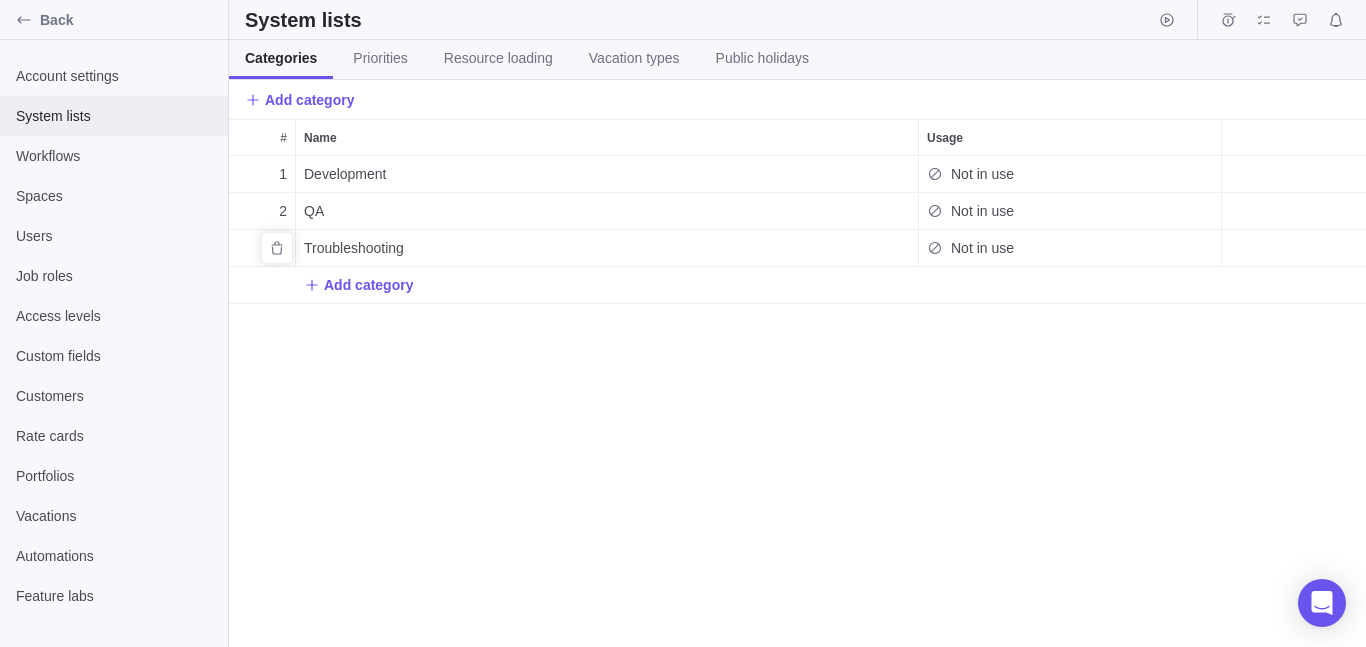 scroll, scrollTop: 16, scrollLeft: 16, axis: both 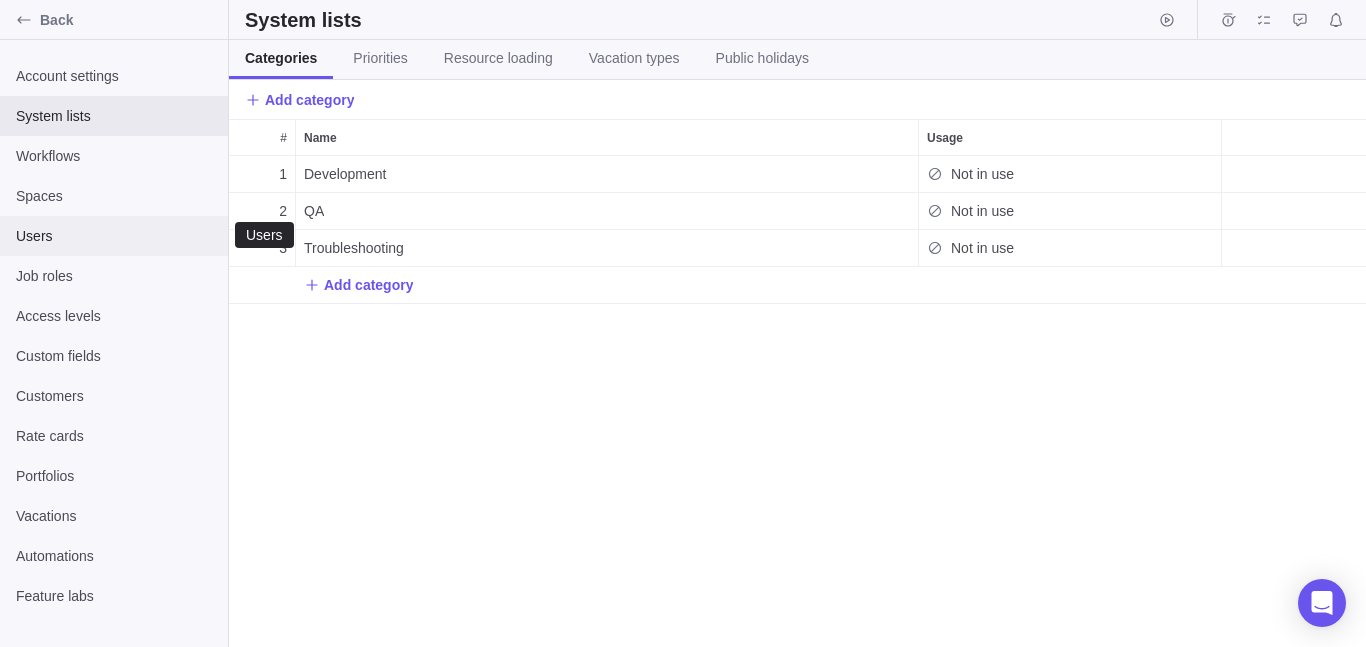click on "Users" at bounding box center [114, 236] 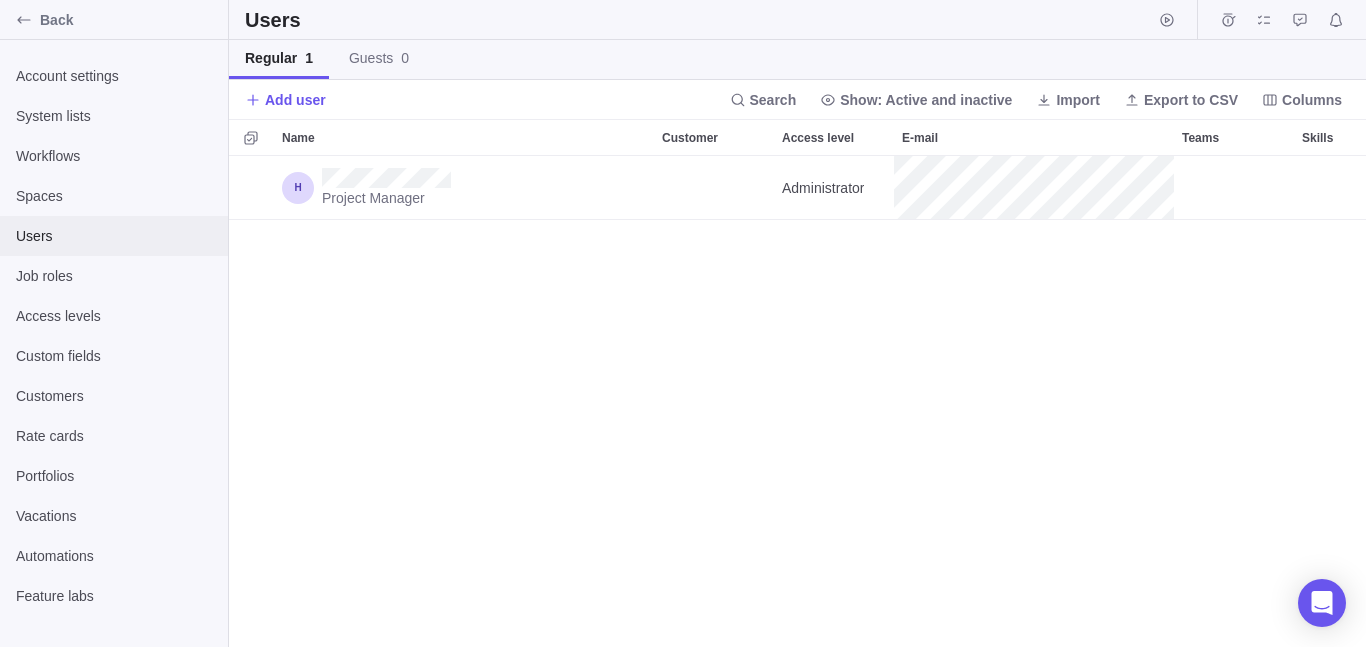 scroll, scrollTop: 16, scrollLeft: 16, axis: both 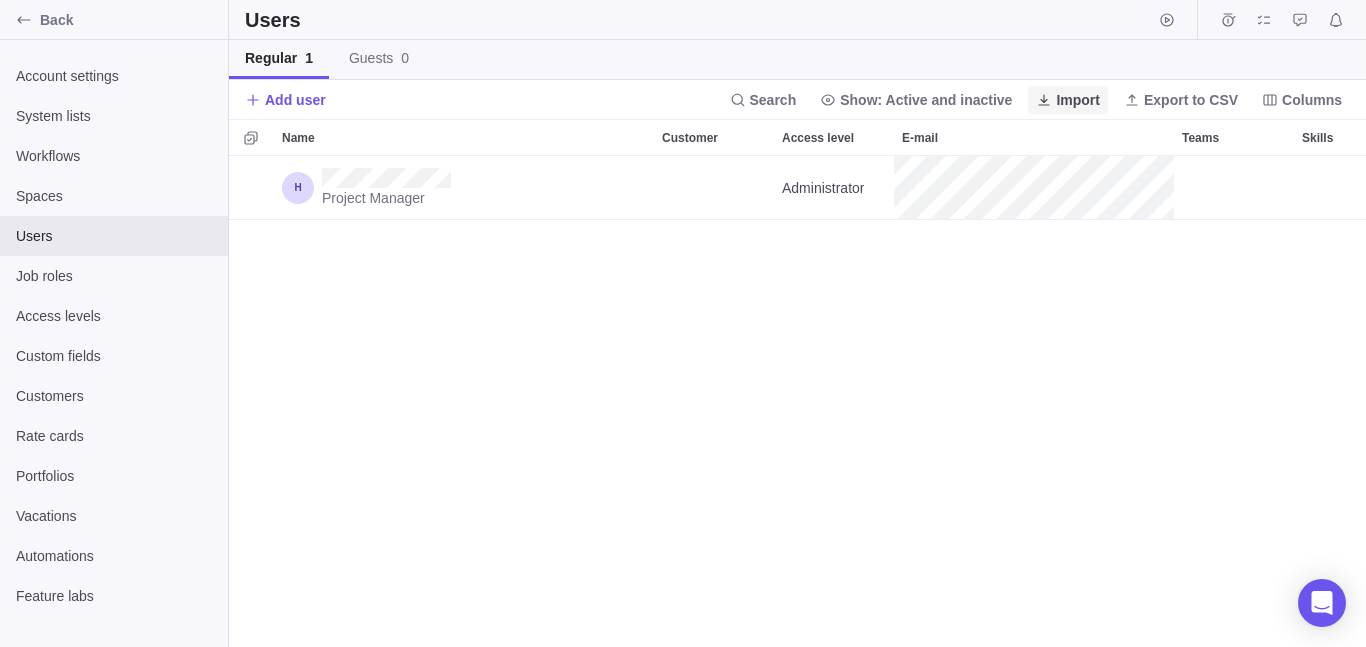 click on "Import" at bounding box center (1078, 100) 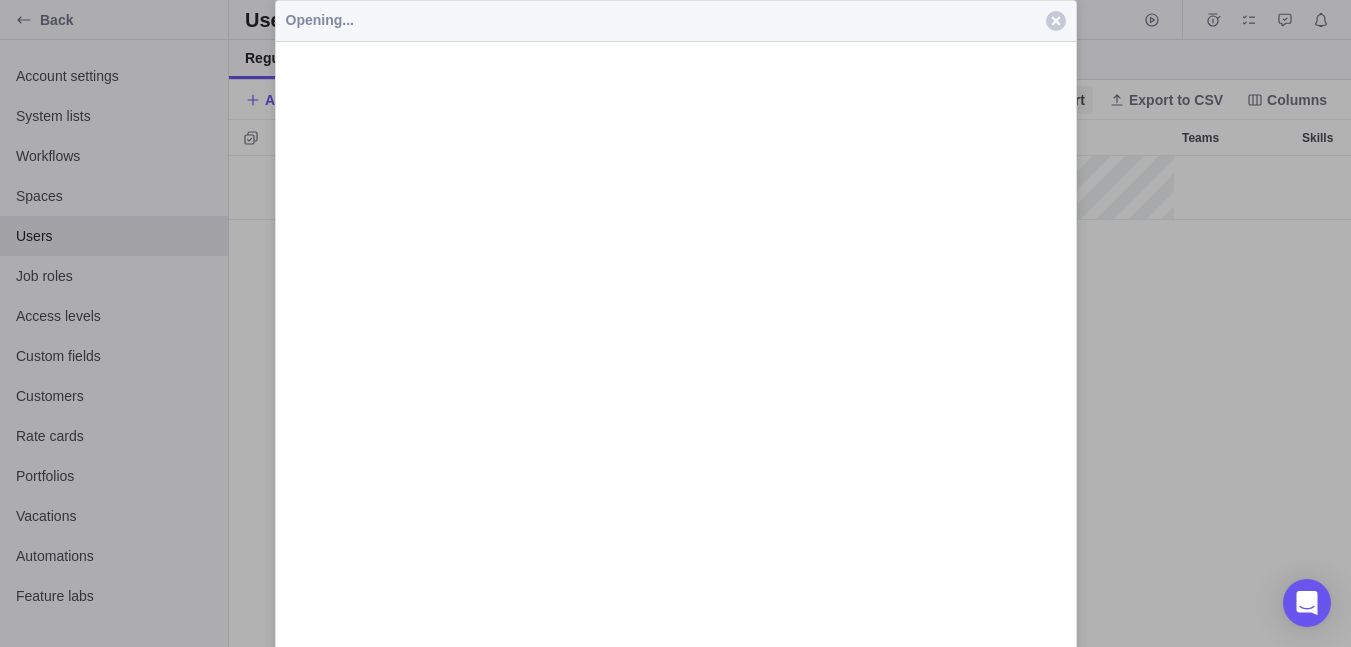 scroll, scrollTop: 476, scrollLeft: 1107, axis: both 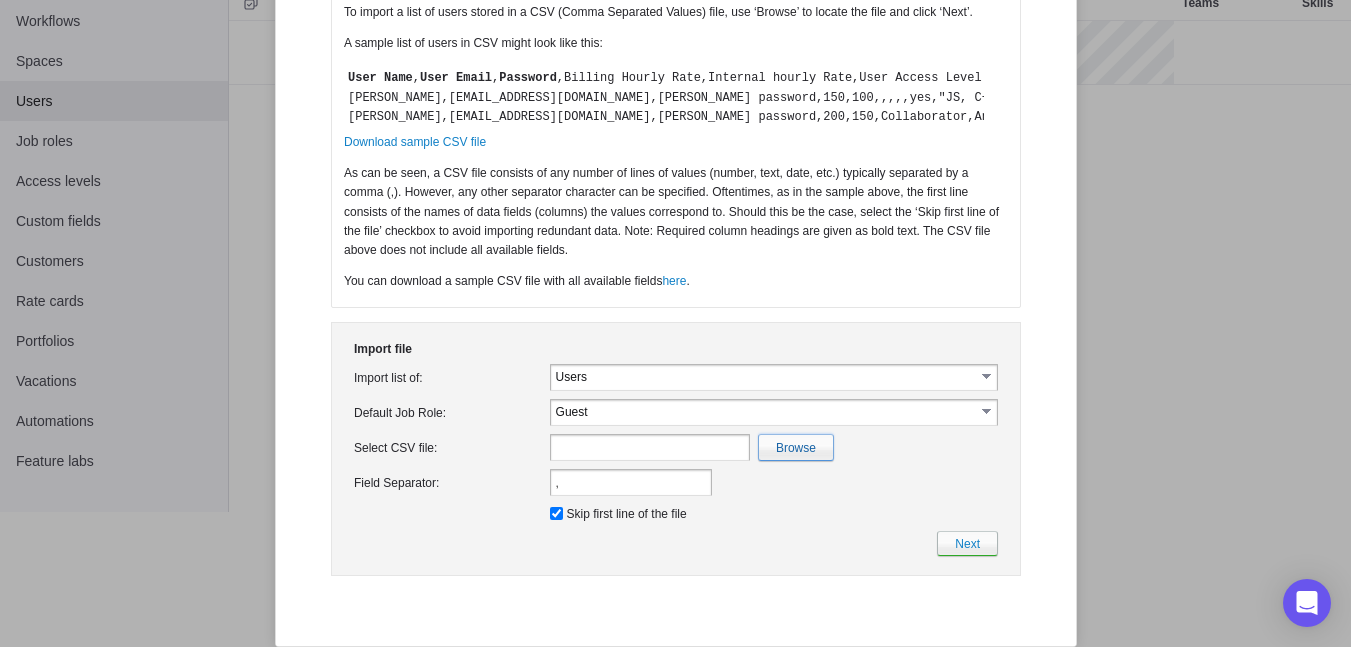 click at bounding box center [359, 447] 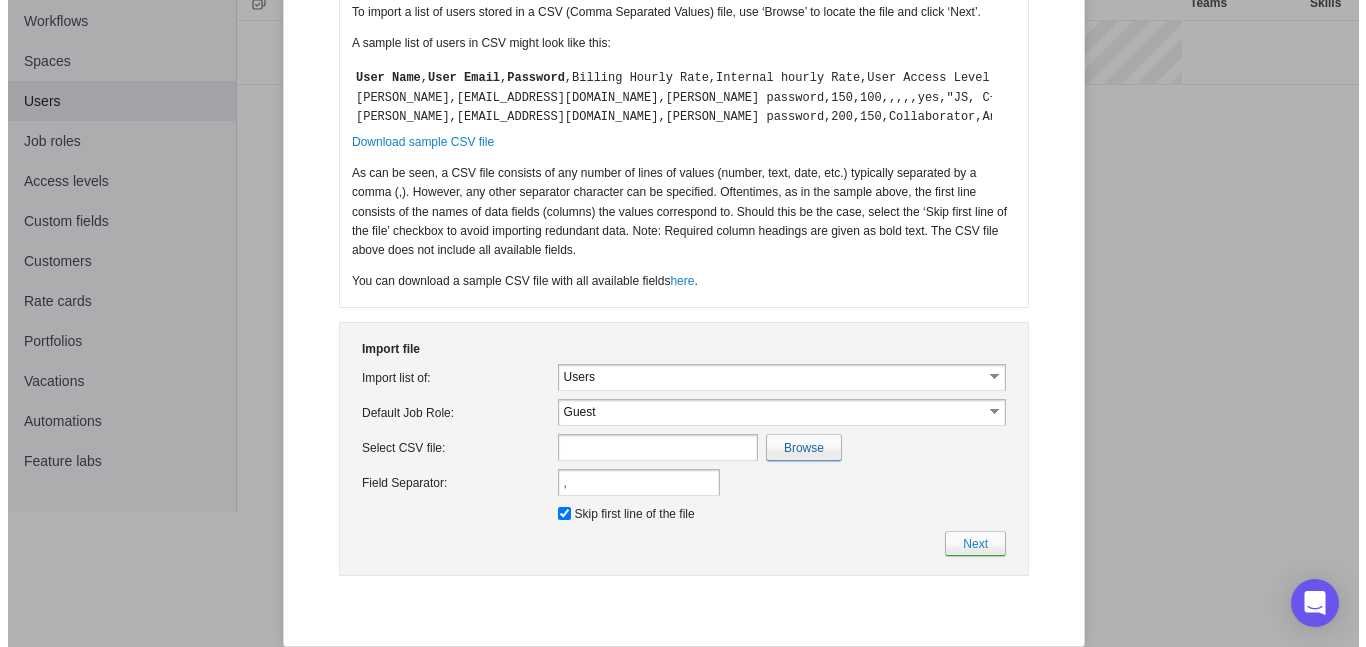 scroll, scrollTop: 0, scrollLeft: 0, axis: both 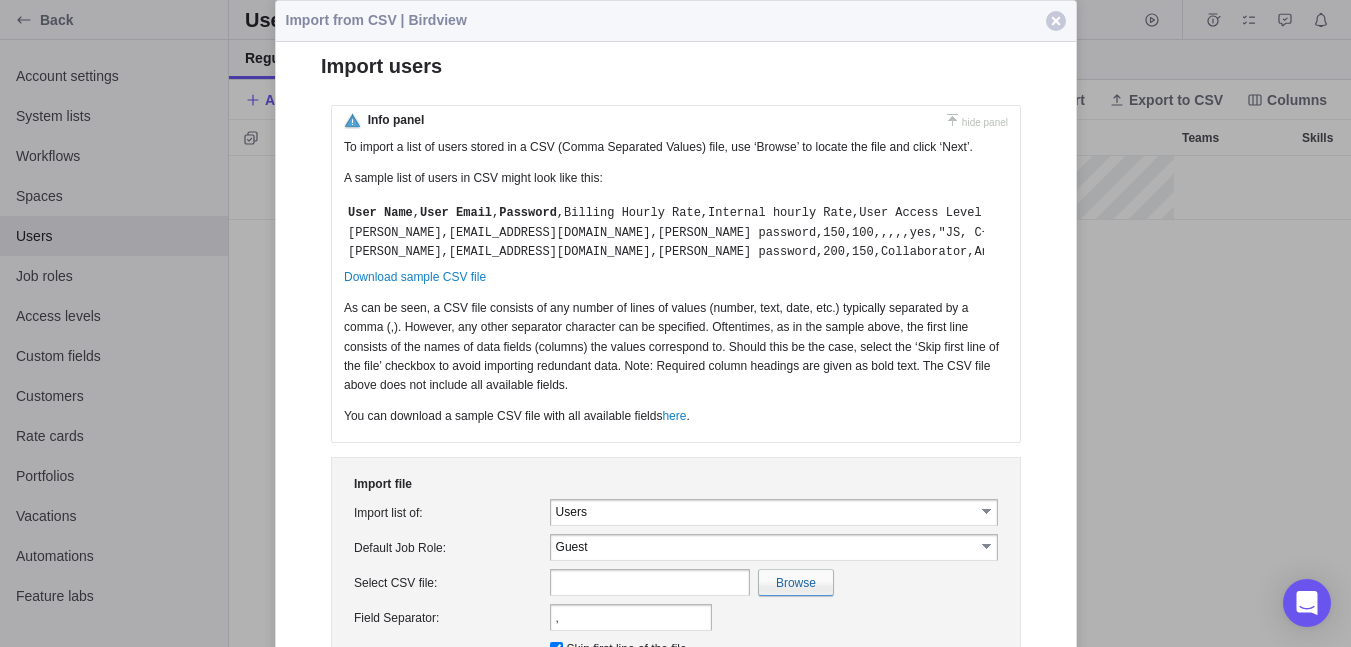 click at bounding box center [675, 323] 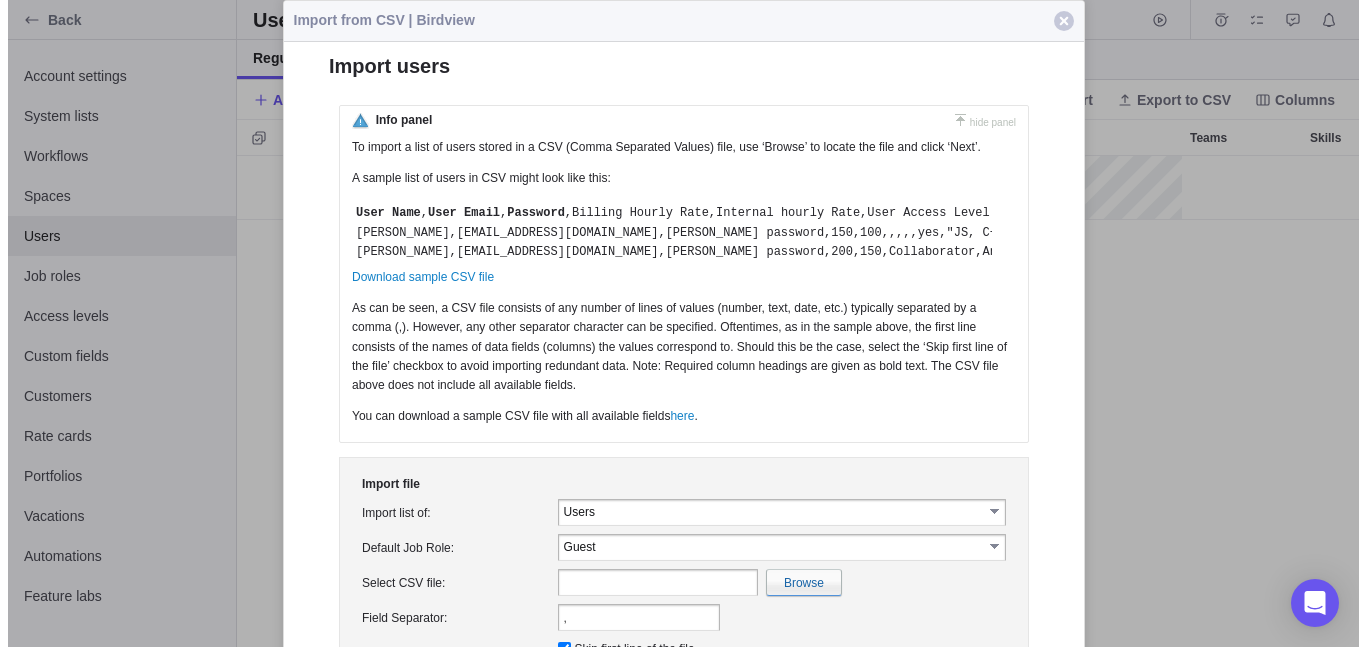 scroll, scrollTop: 16, scrollLeft: 16, axis: both 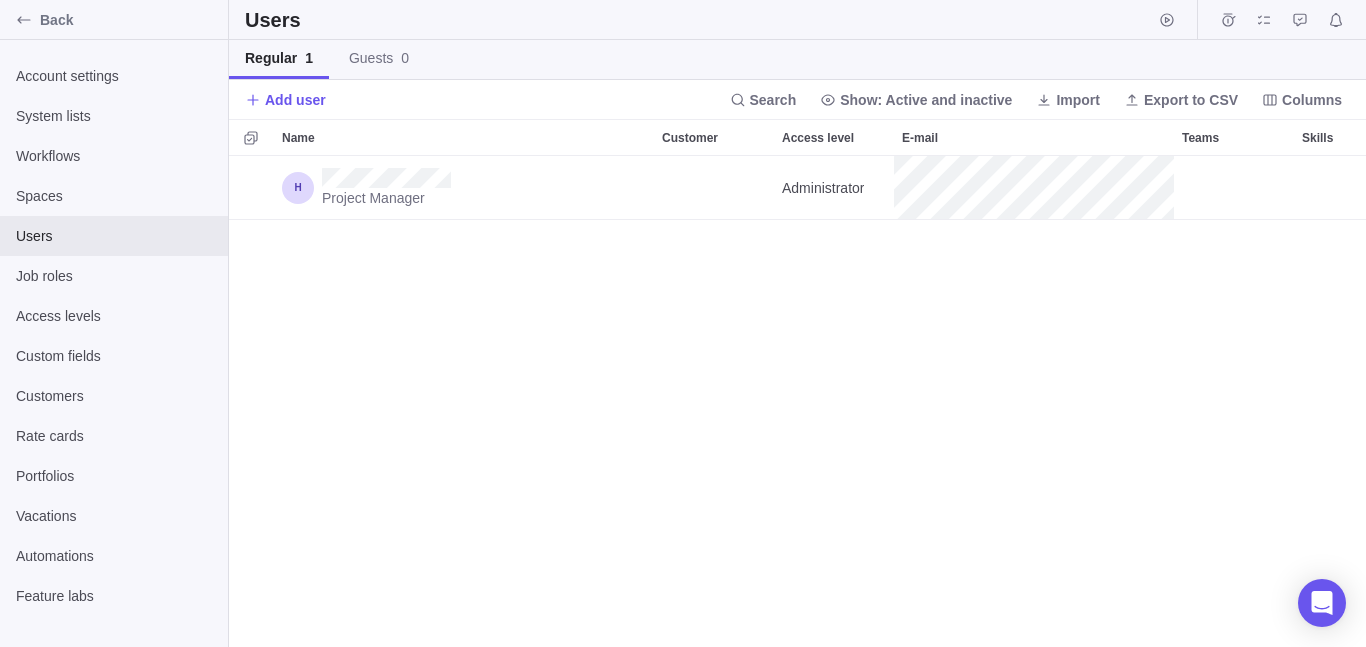 click on "Project Manager Administrator Main" at bounding box center [797, 401] 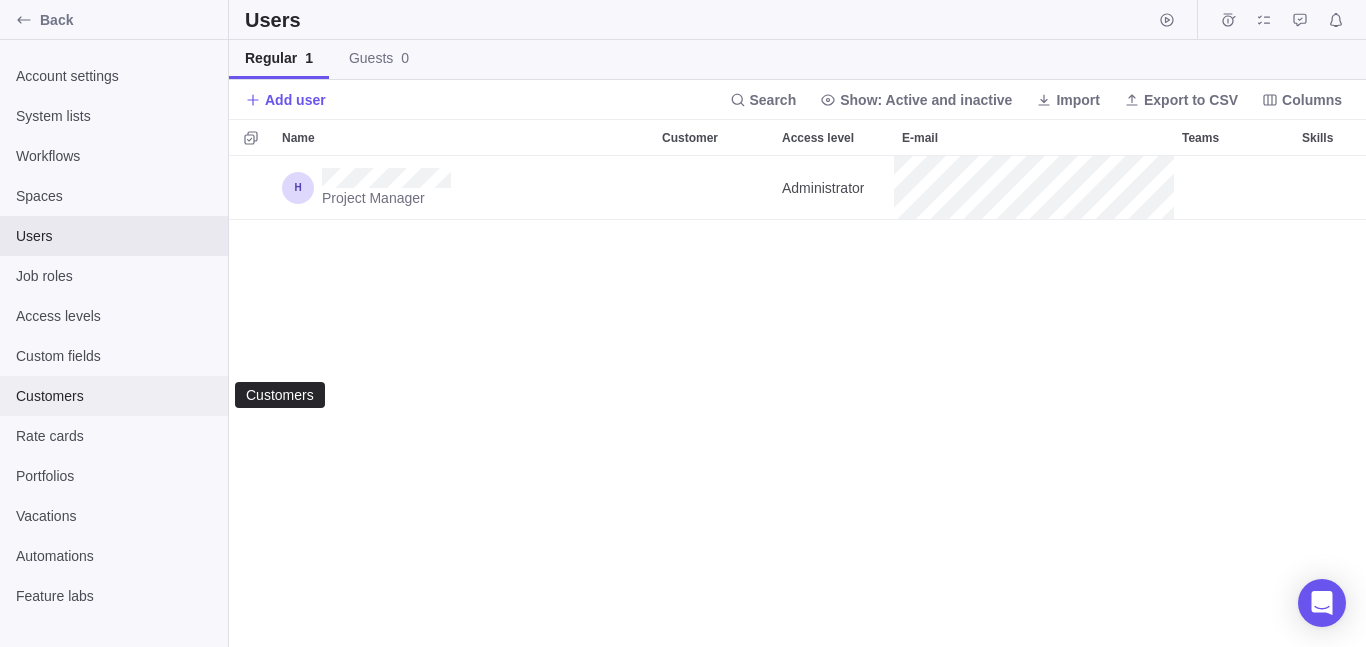 click on "Customers" at bounding box center (114, 396) 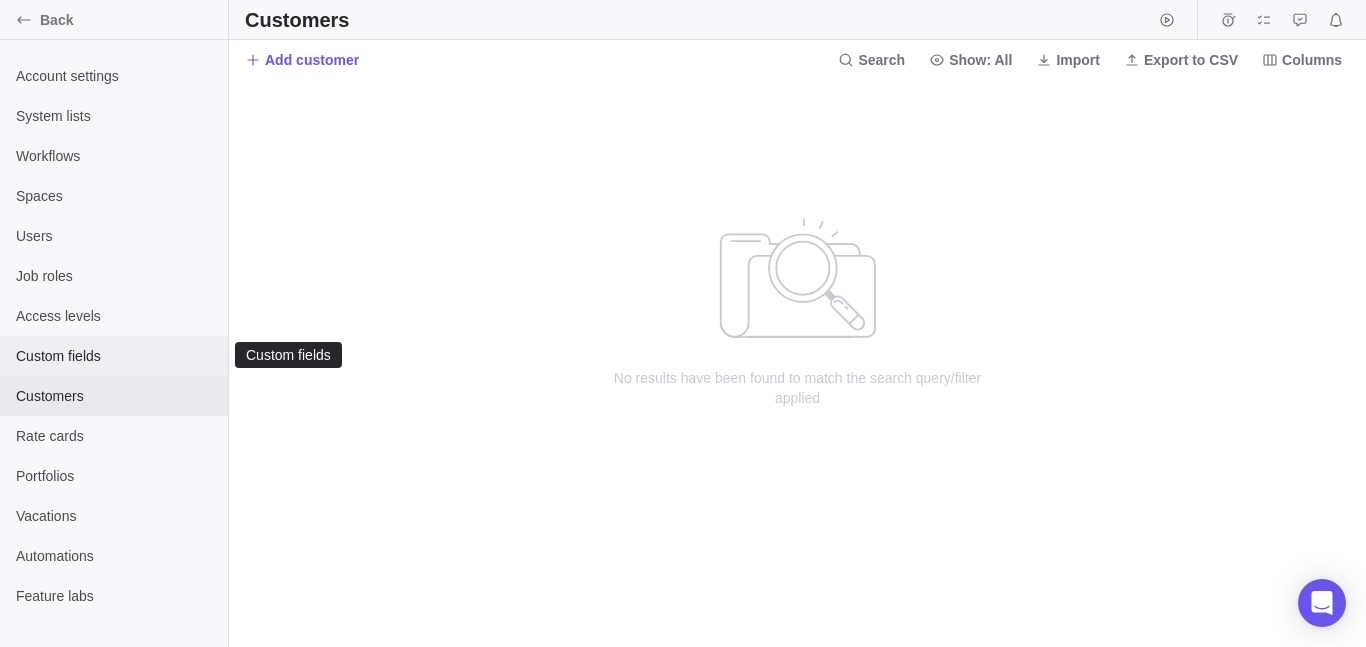 click on "Custom fields" at bounding box center (114, 356) 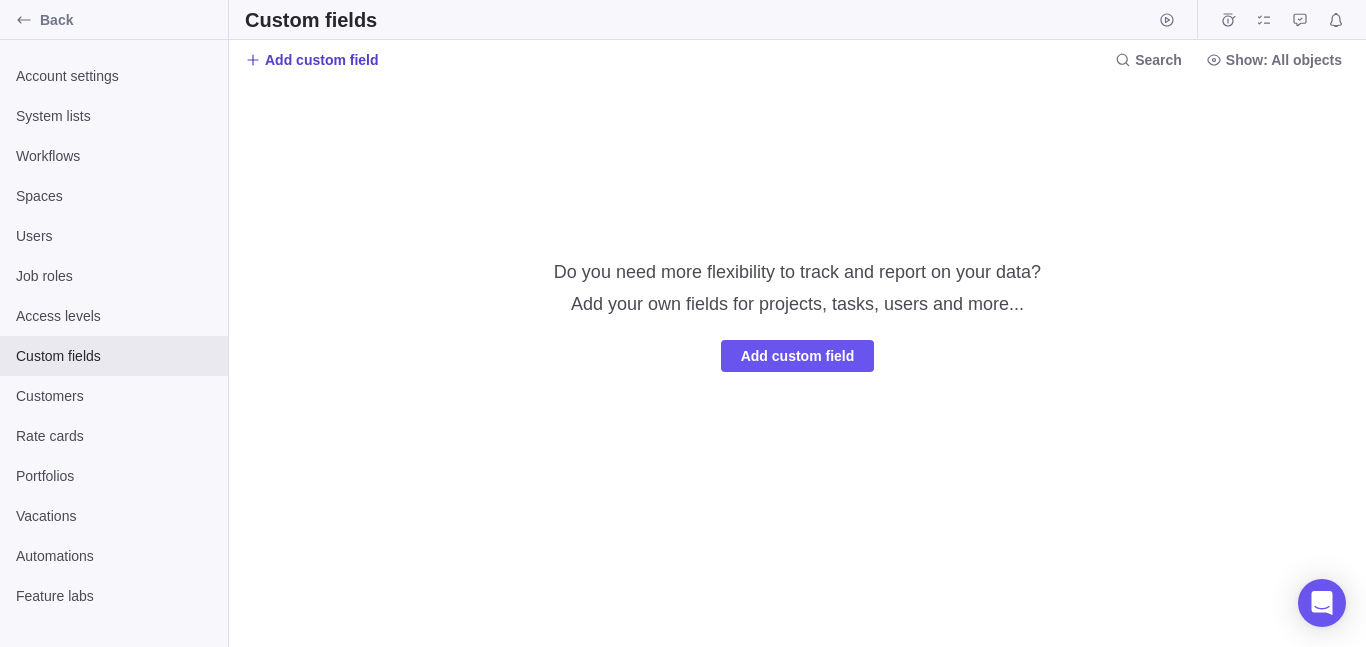 click on "Add custom field" at bounding box center (322, 60) 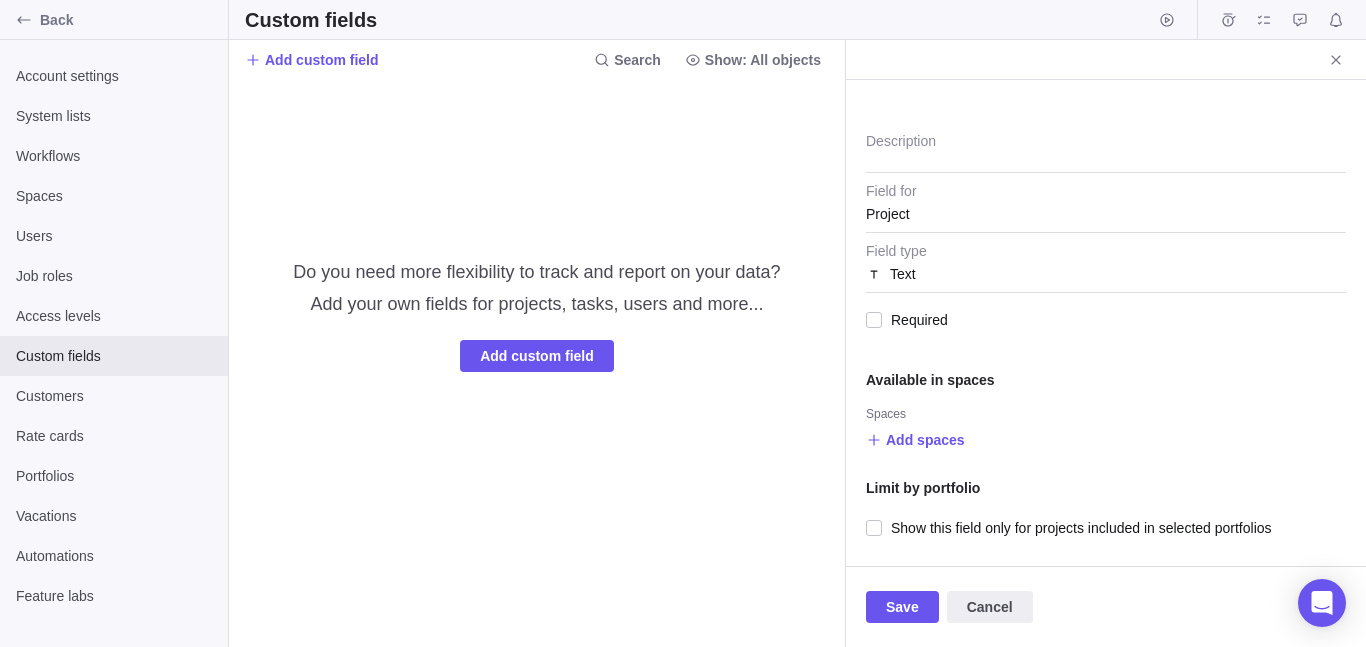 scroll, scrollTop: 0, scrollLeft: 0, axis: both 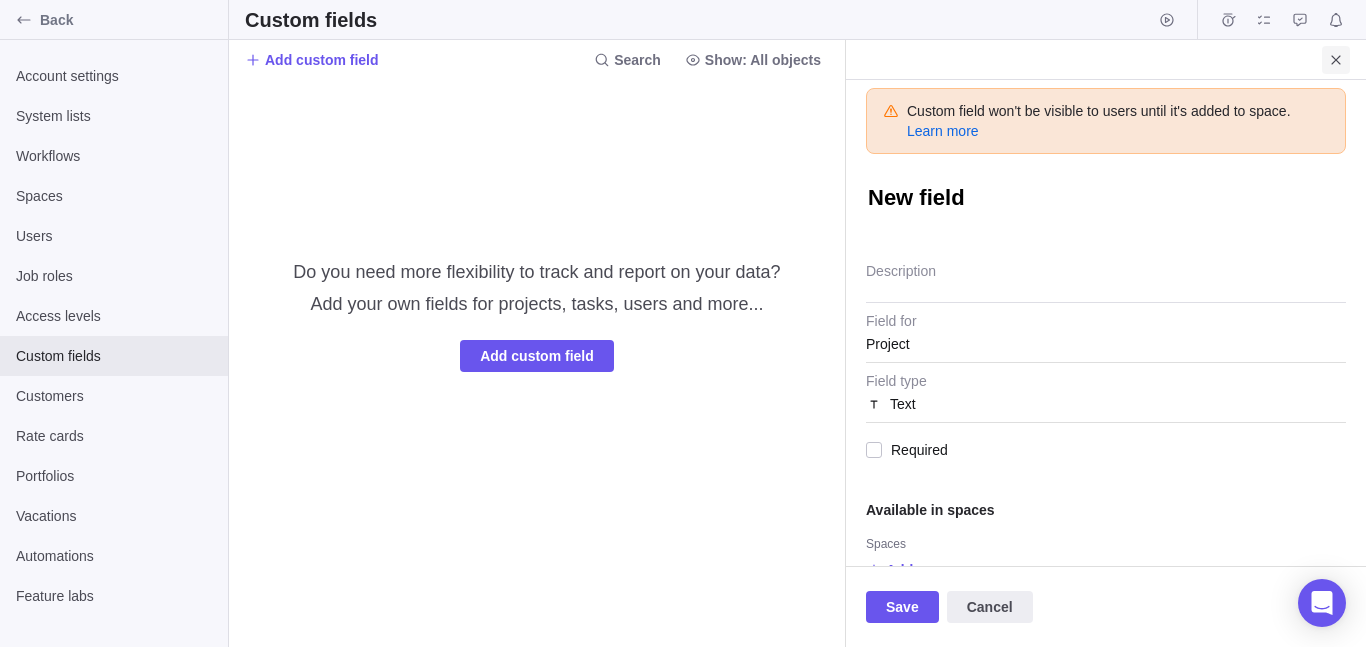 type on "x" 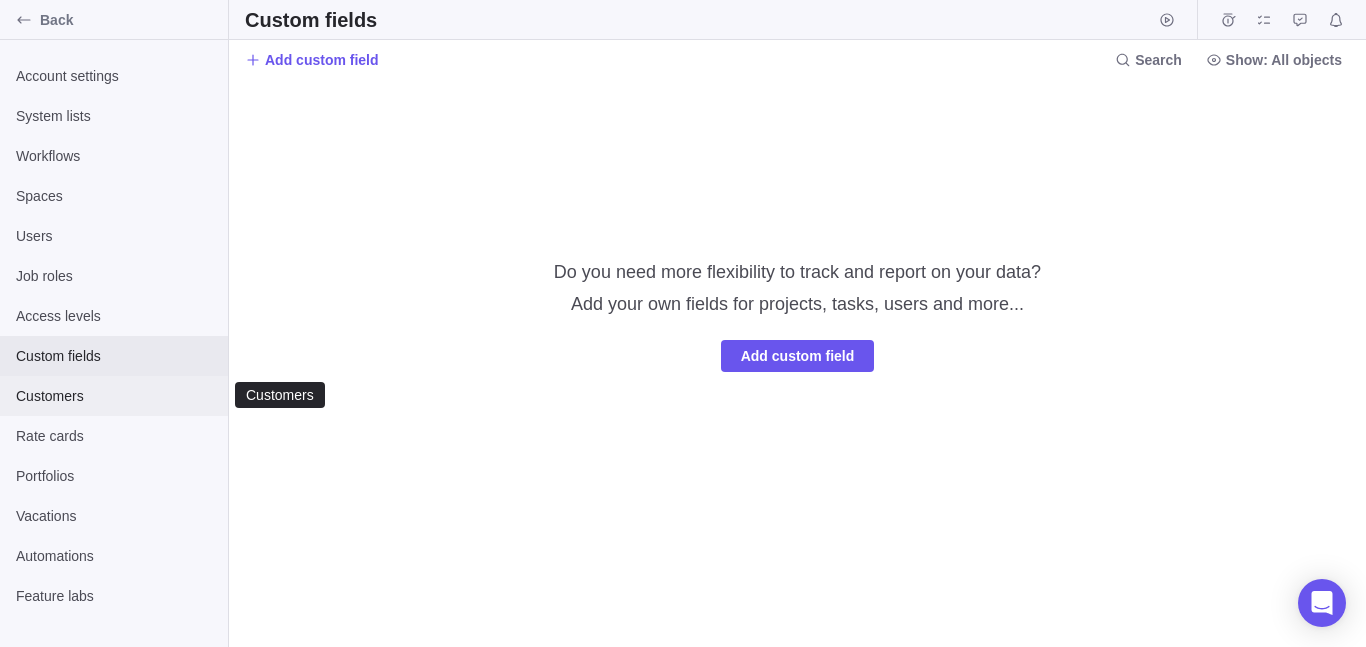 click on "Customers" at bounding box center (114, 396) 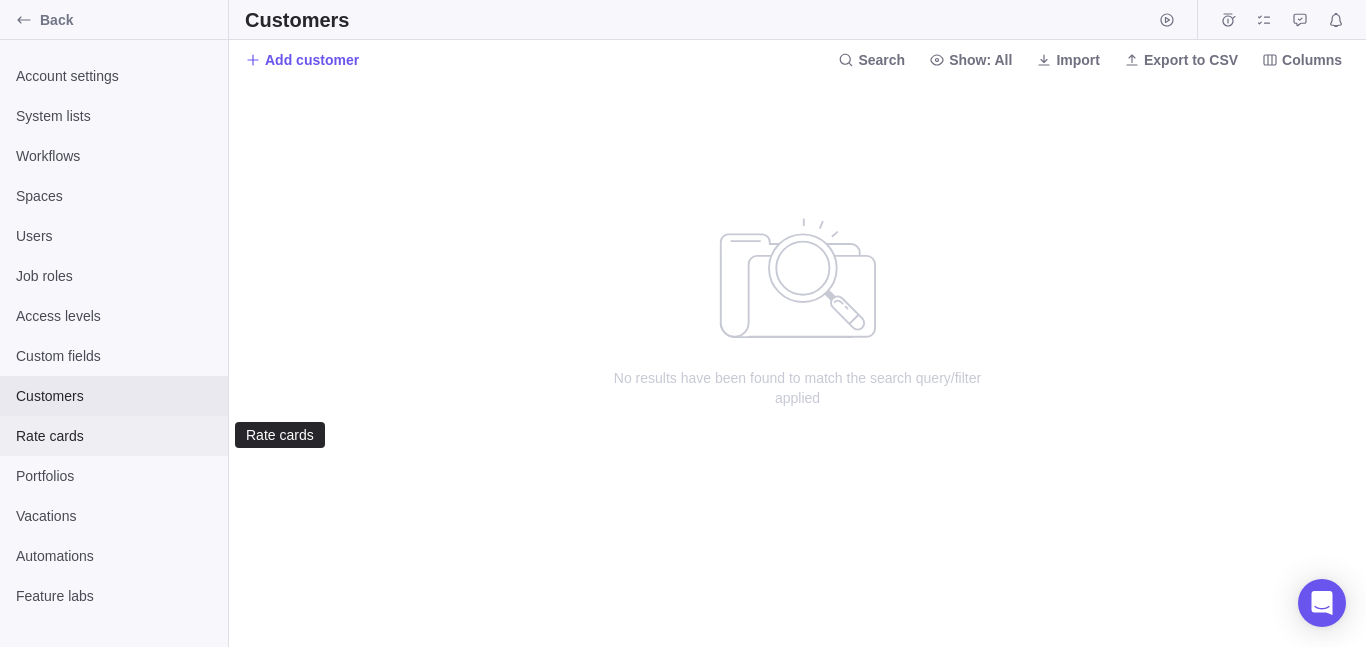 click on "Rate cards" at bounding box center [114, 436] 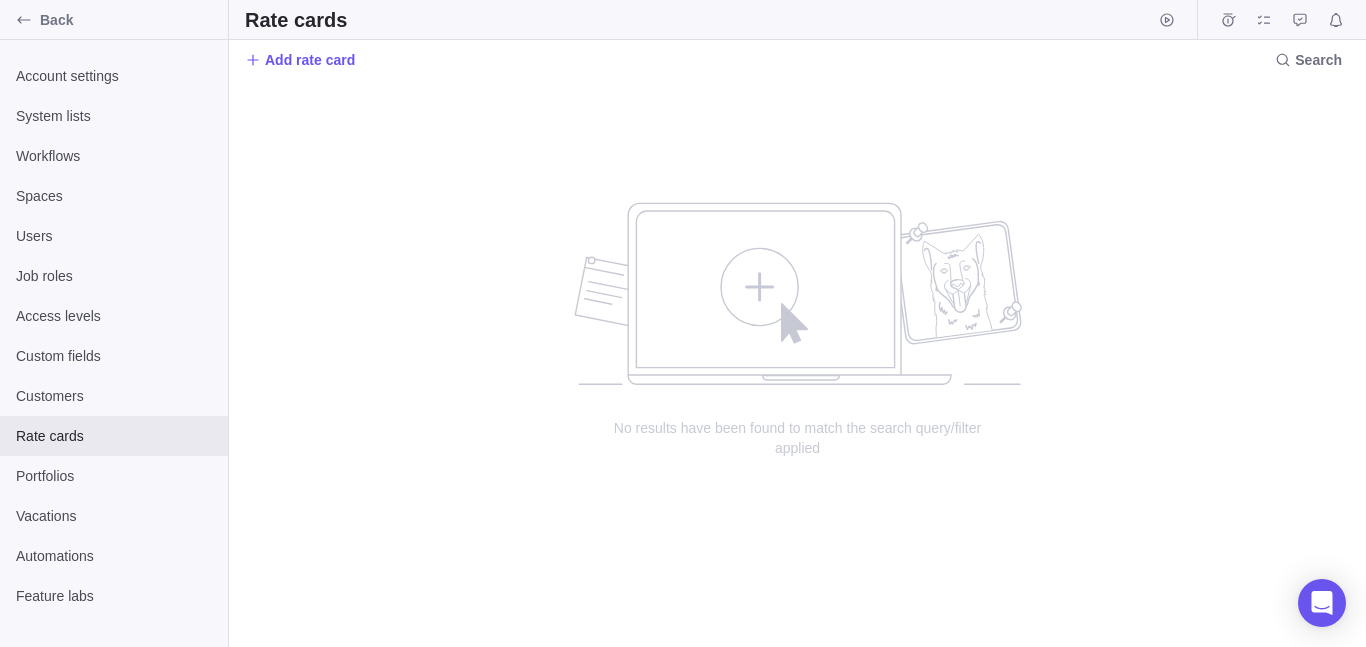 click at bounding box center (798, 278) 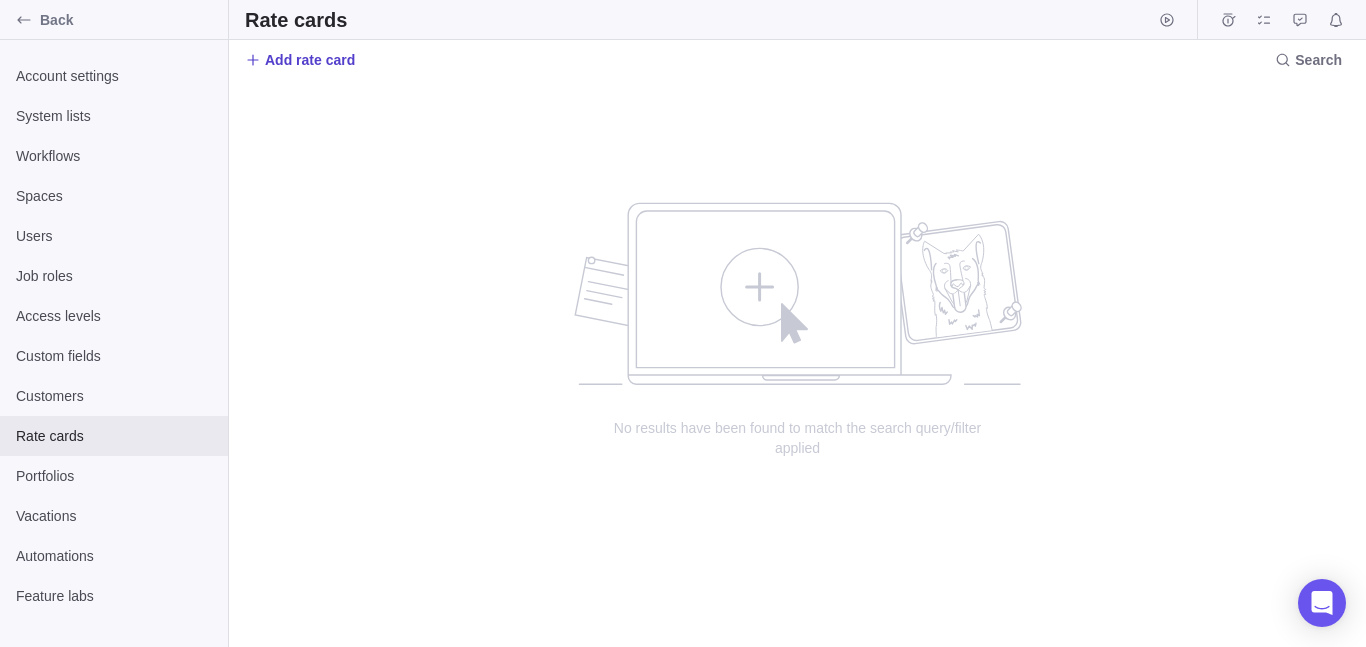 click on "Add rate card" at bounding box center (310, 60) 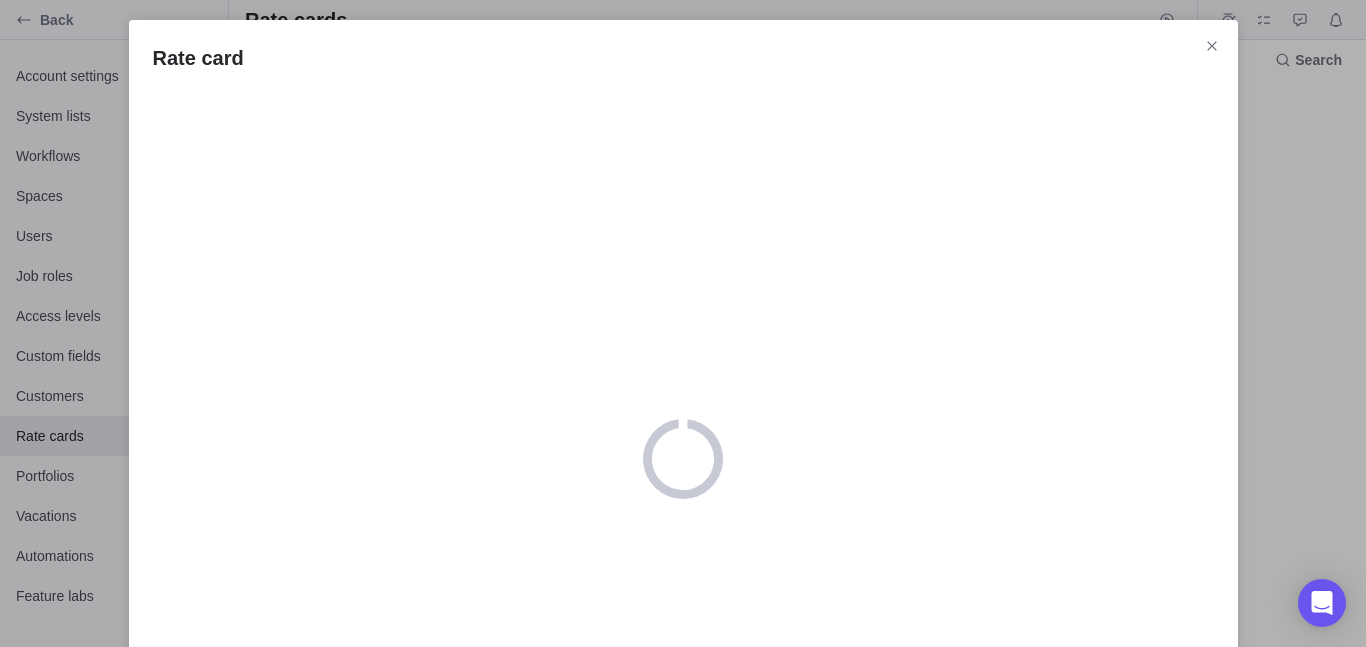 scroll, scrollTop: 182, scrollLeft: 0, axis: vertical 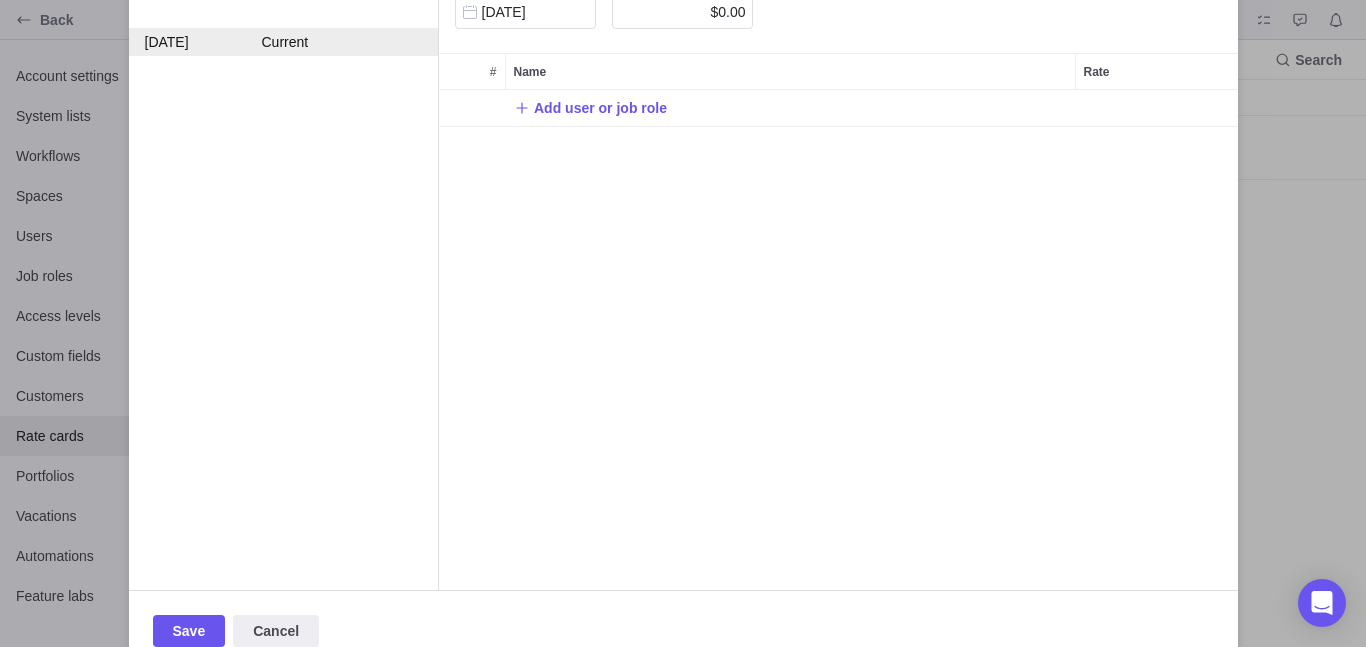 click on "Add user or job role" at bounding box center [838, 340] 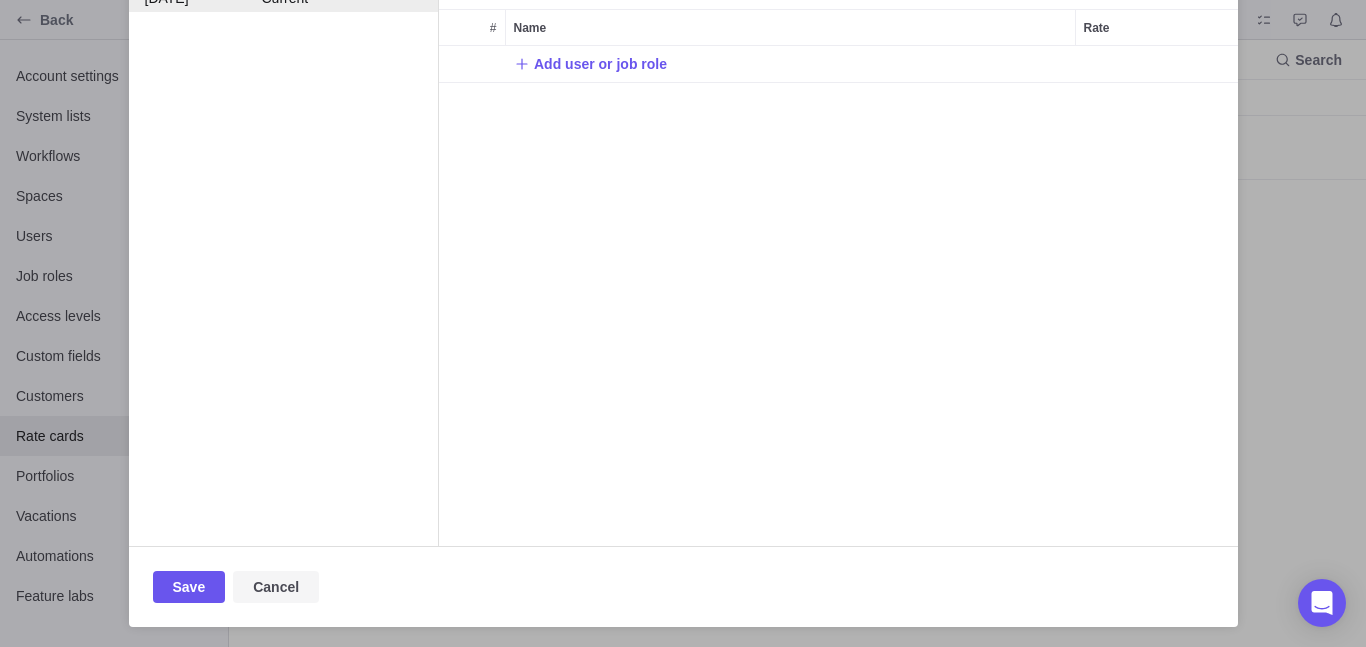 click on "Cancel" at bounding box center [276, 587] 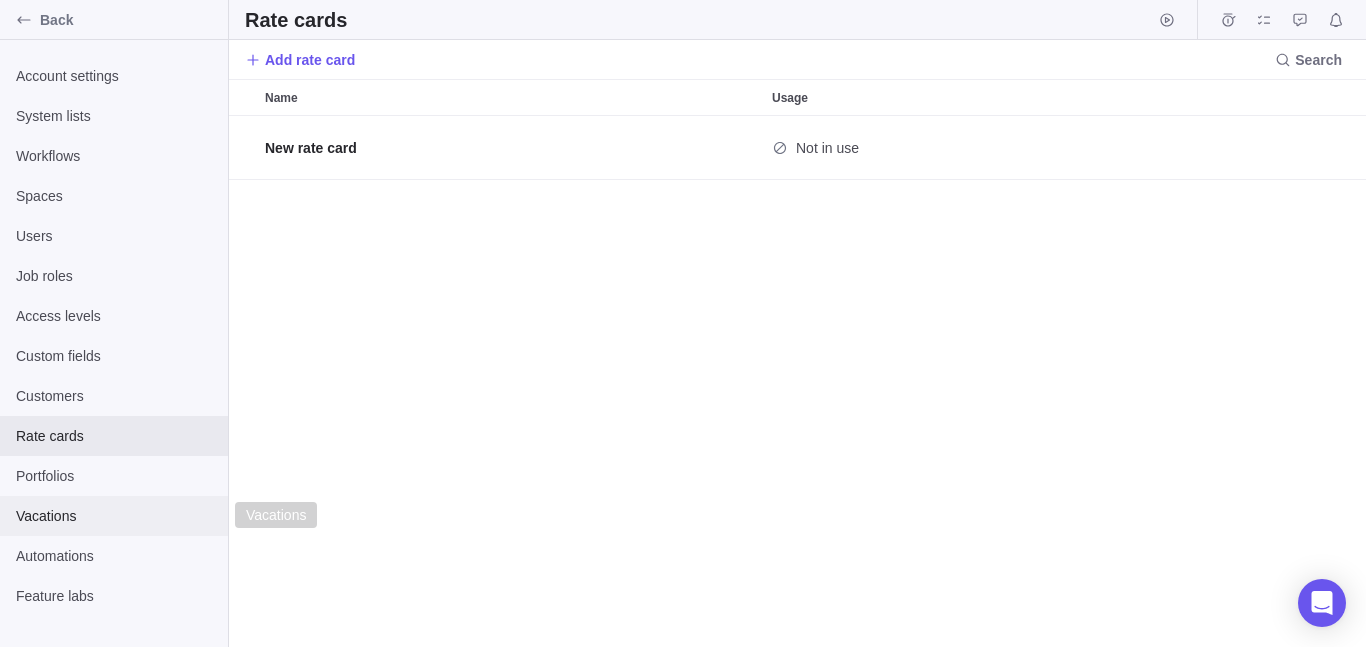 click on "Vacations" at bounding box center [114, 516] 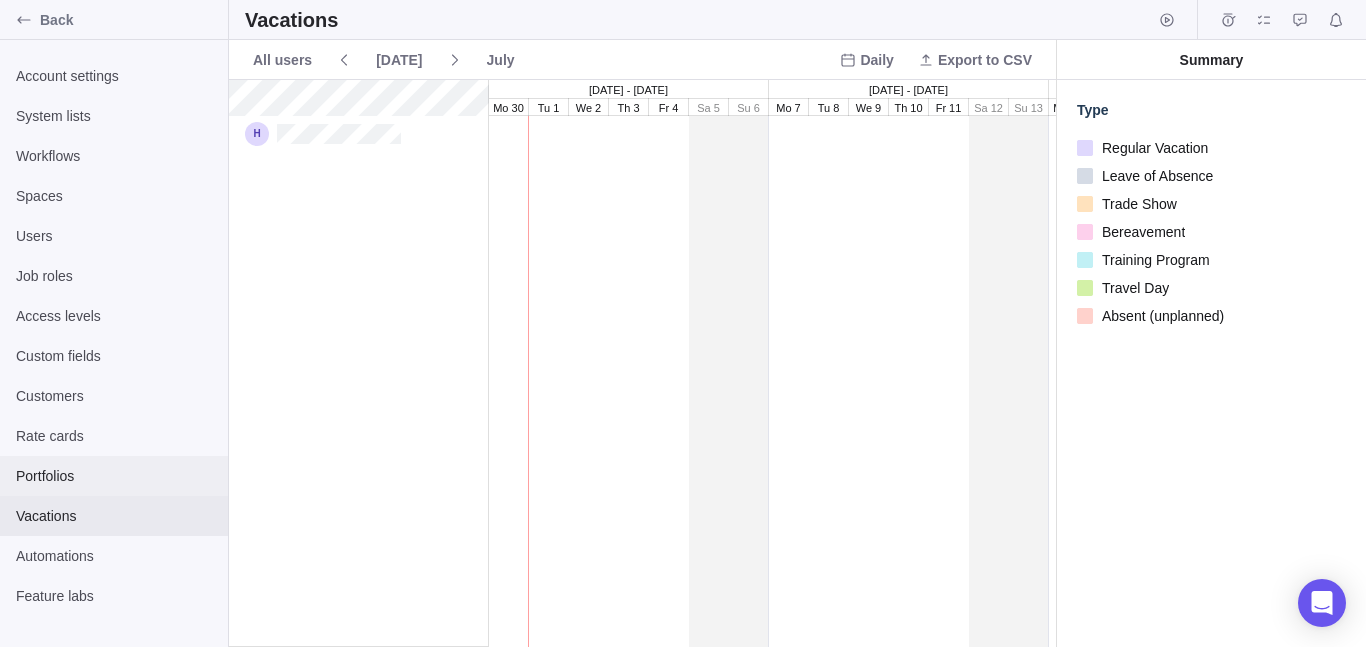 scroll, scrollTop: 3, scrollLeft: 0, axis: vertical 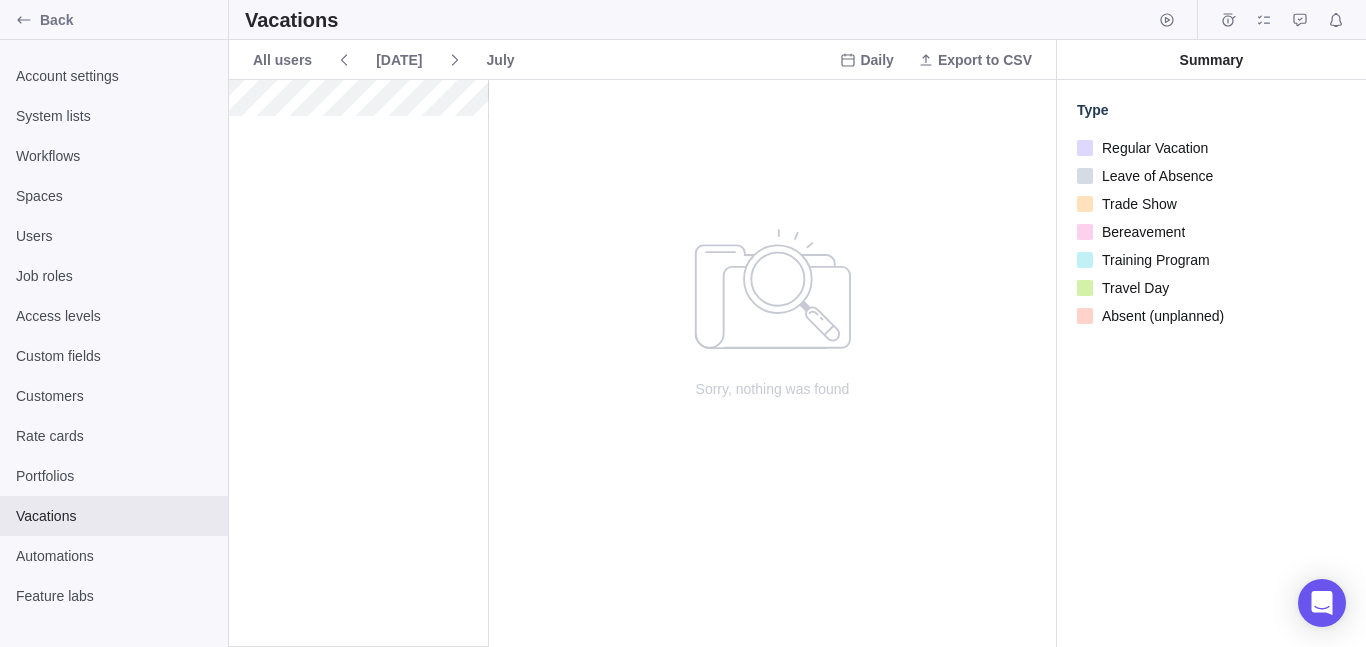 click at bounding box center (359, 381) 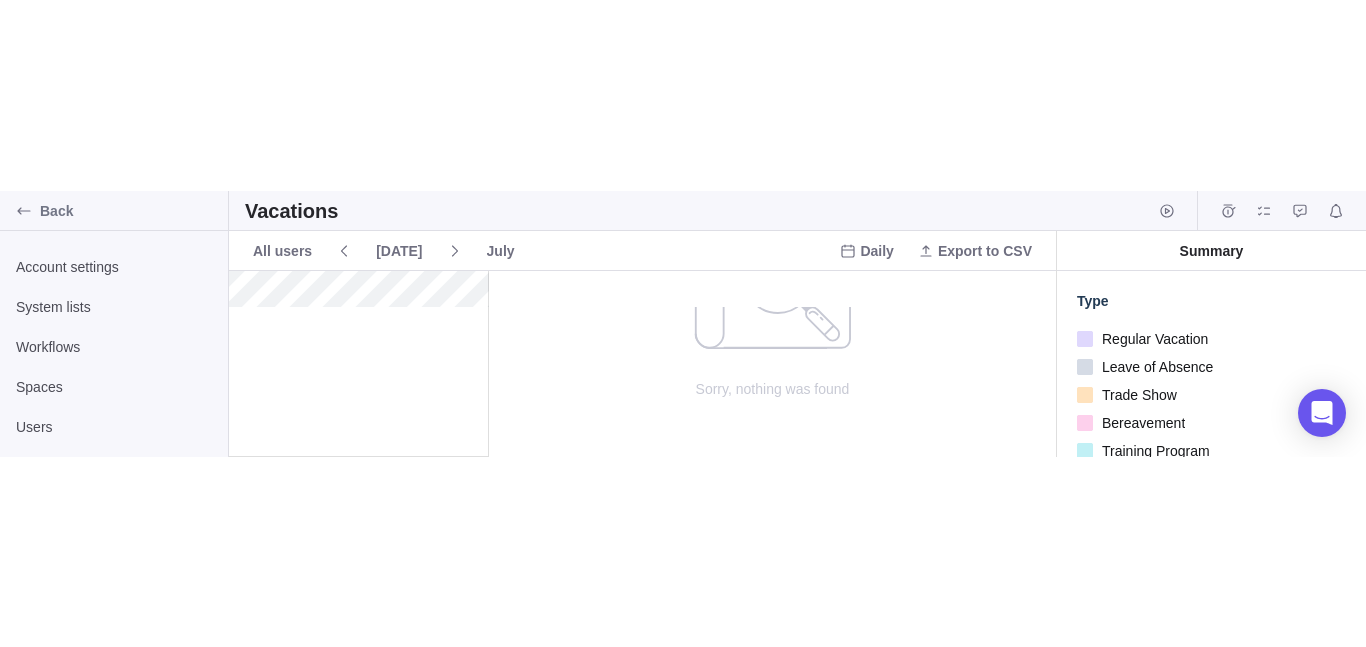 scroll, scrollTop: 171, scrollLeft: 812, axis: both 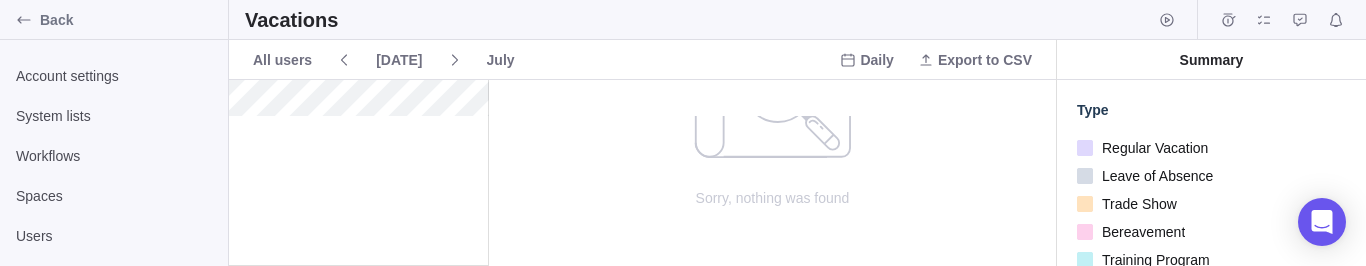 click at bounding box center (359, 191) 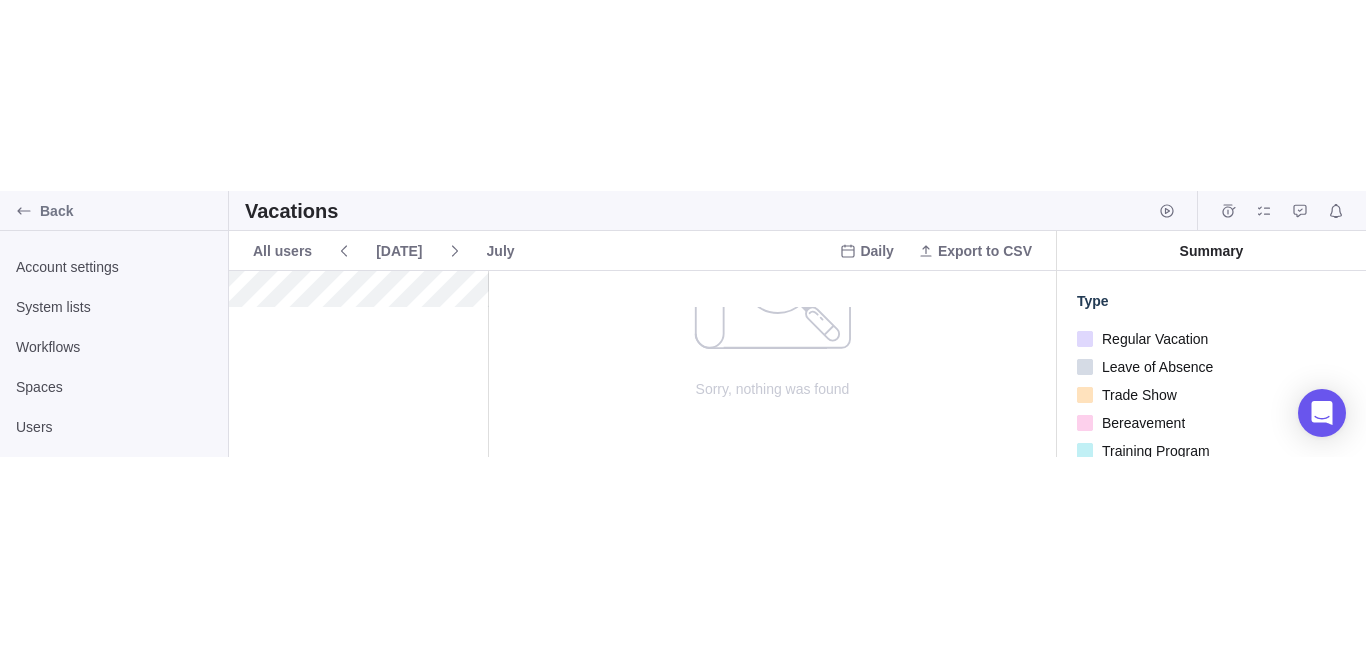 scroll, scrollTop: 16, scrollLeft: 16, axis: both 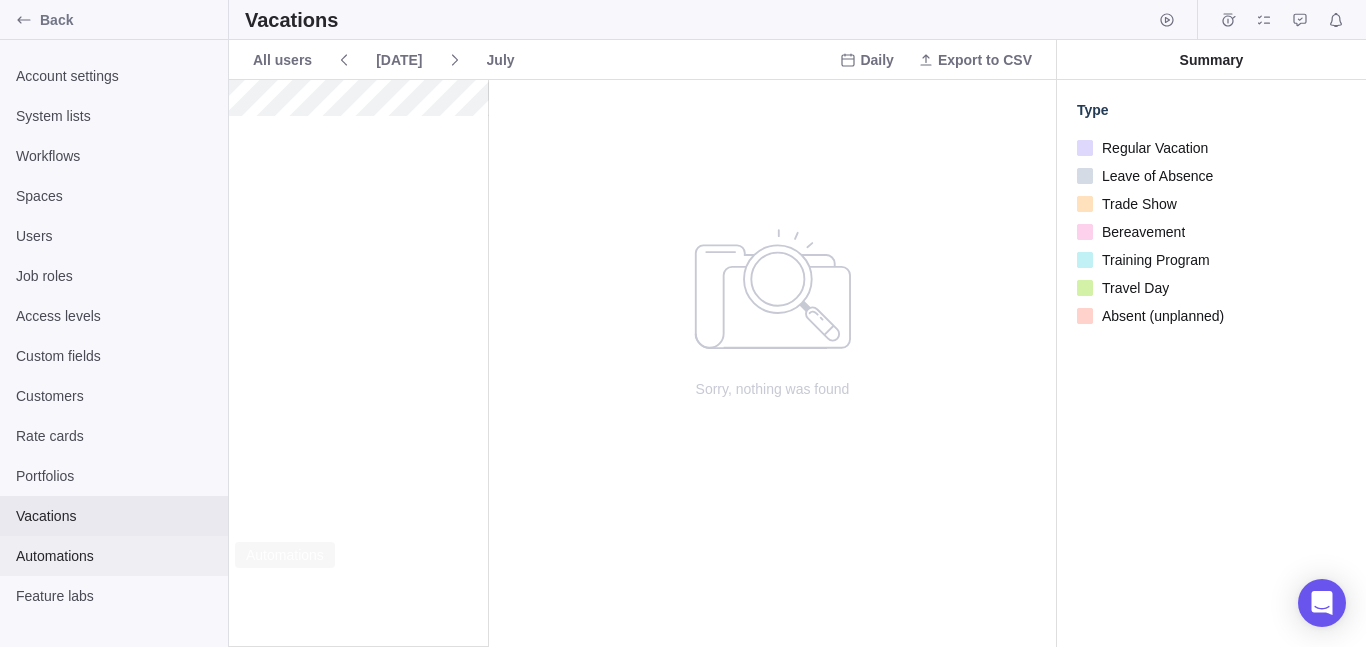click on "Automations" at bounding box center (114, 556) 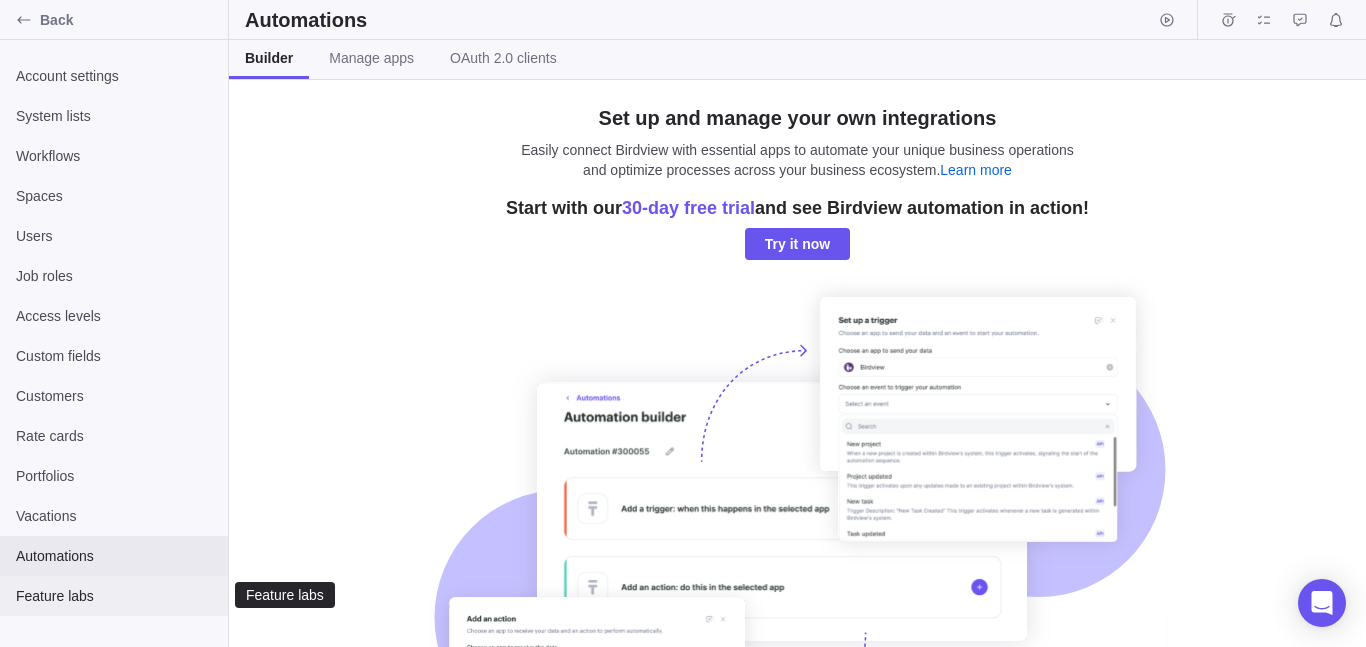 click on "Feature labs" at bounding box center (114, 596) 